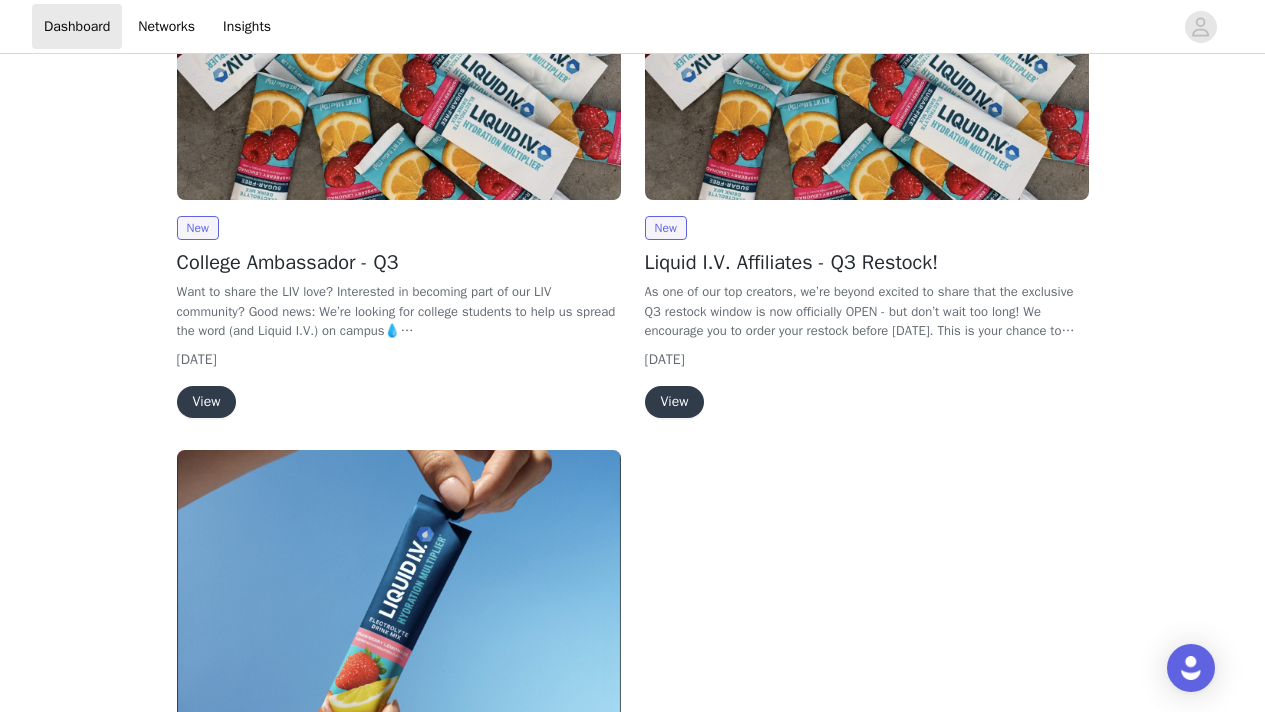 scroll, scrollTop: 456, scrollLeft: 0, axis: vertical 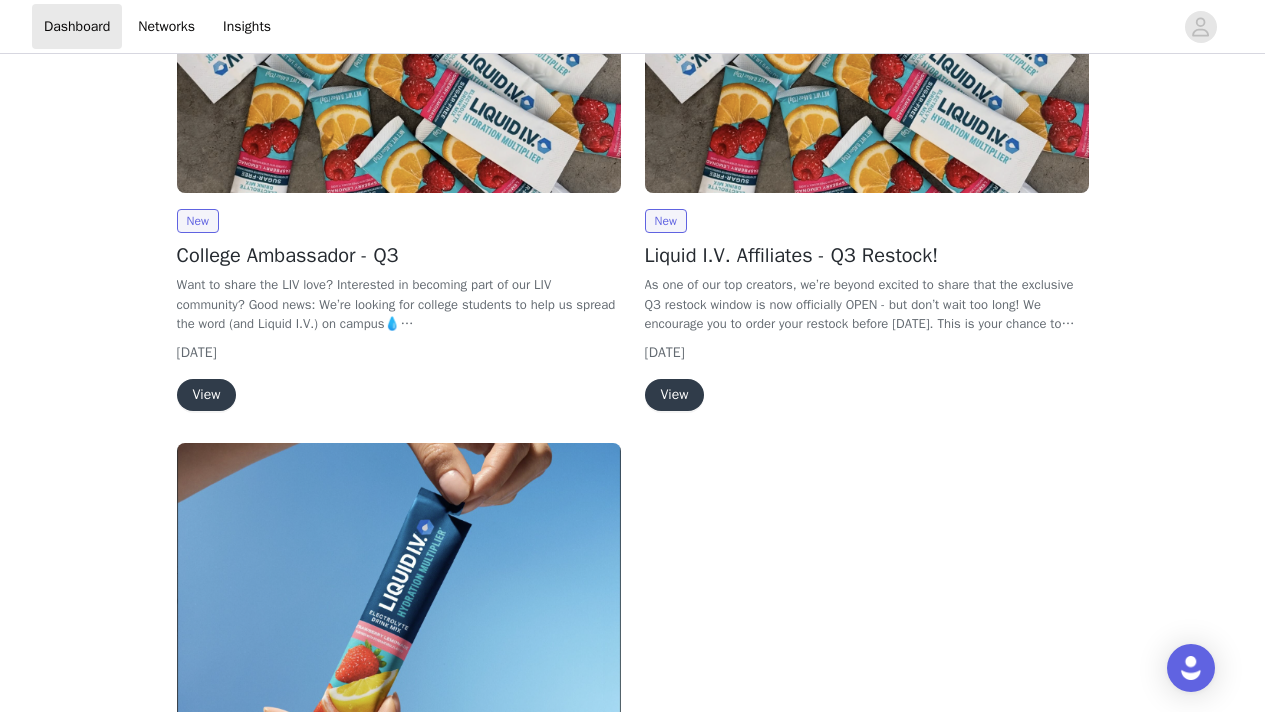 click on "New    College Ambassador - Q3   Want to share the LIV love? Interested in becoming part of our LIV community? Good news: We’re looking for college students to help us spread the word (and Liquid I.V.) on campus💧
As part of this exclusive college ambassador campaign, you'll have access to quarterly restocks on your favorite multipliers, flavor launches, and more!!!
NOTE: Completed application does not guarantee you'll be accepted into the program.     [DATE]       View" at bounding box center (399, 310) 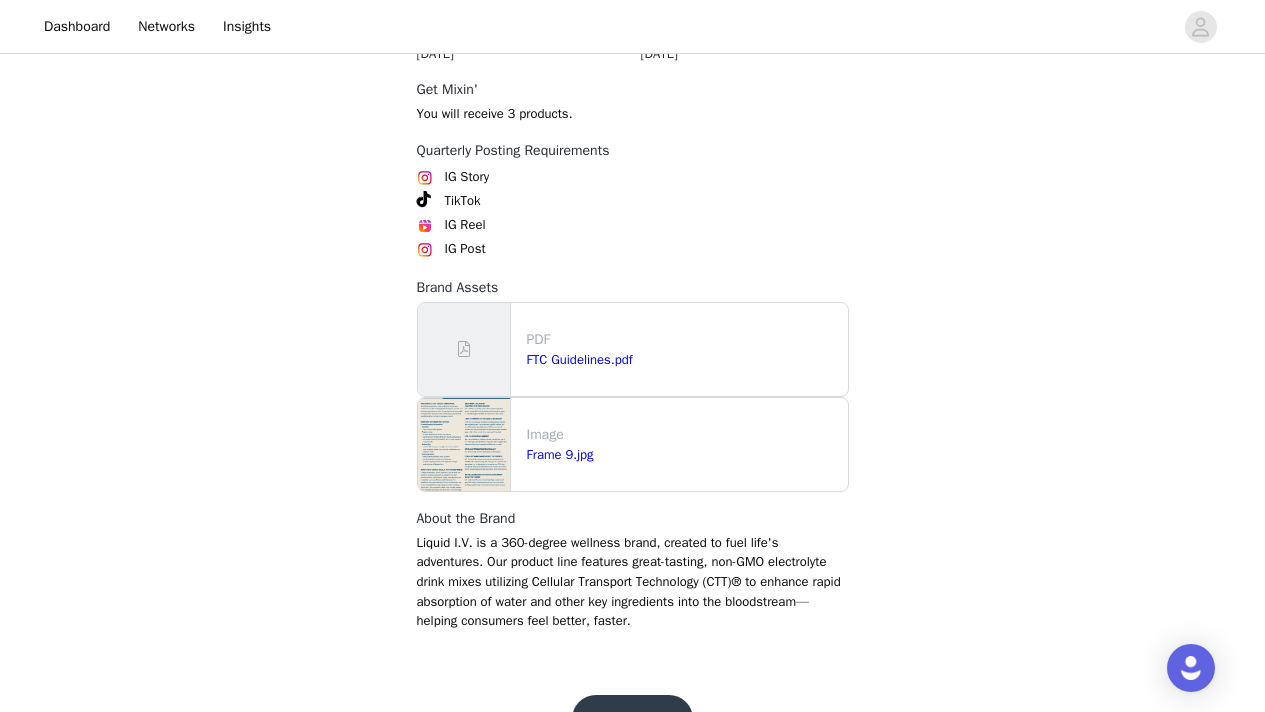 scroll, scrollTop: 968, scrollLeft: 0, axis: vertical 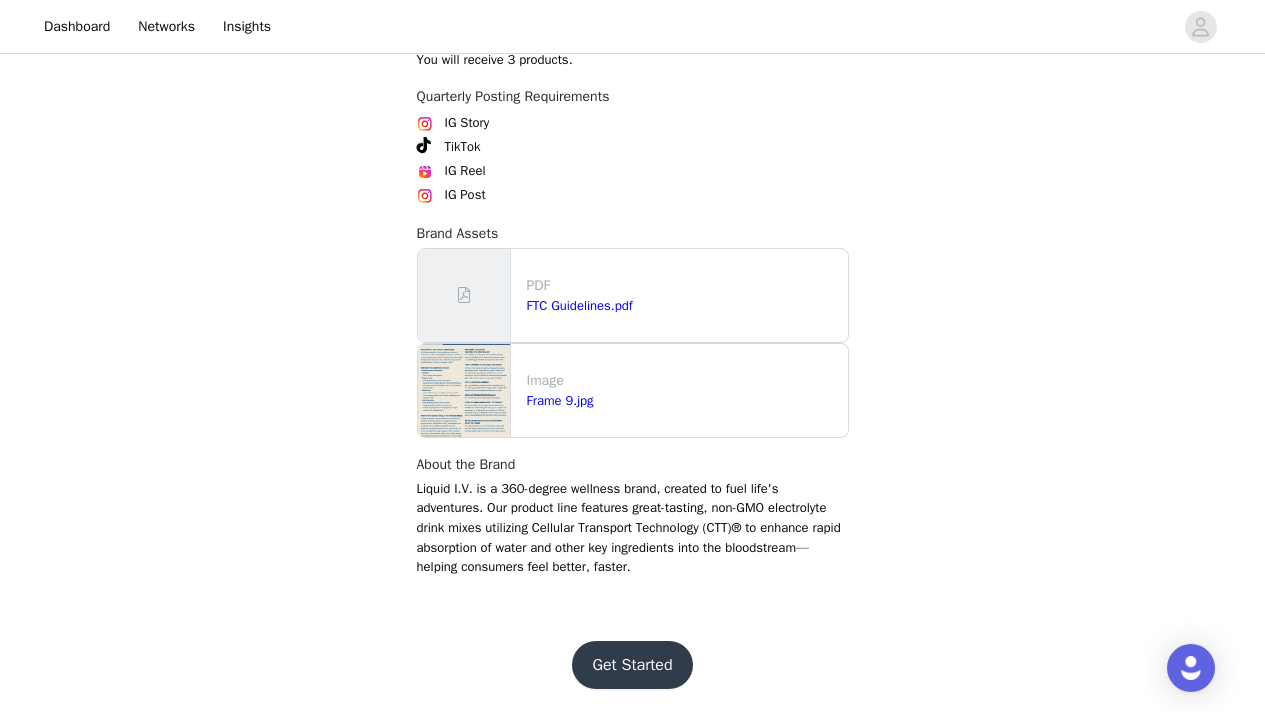 click on "Get Started" at bounding box center [632, 665] 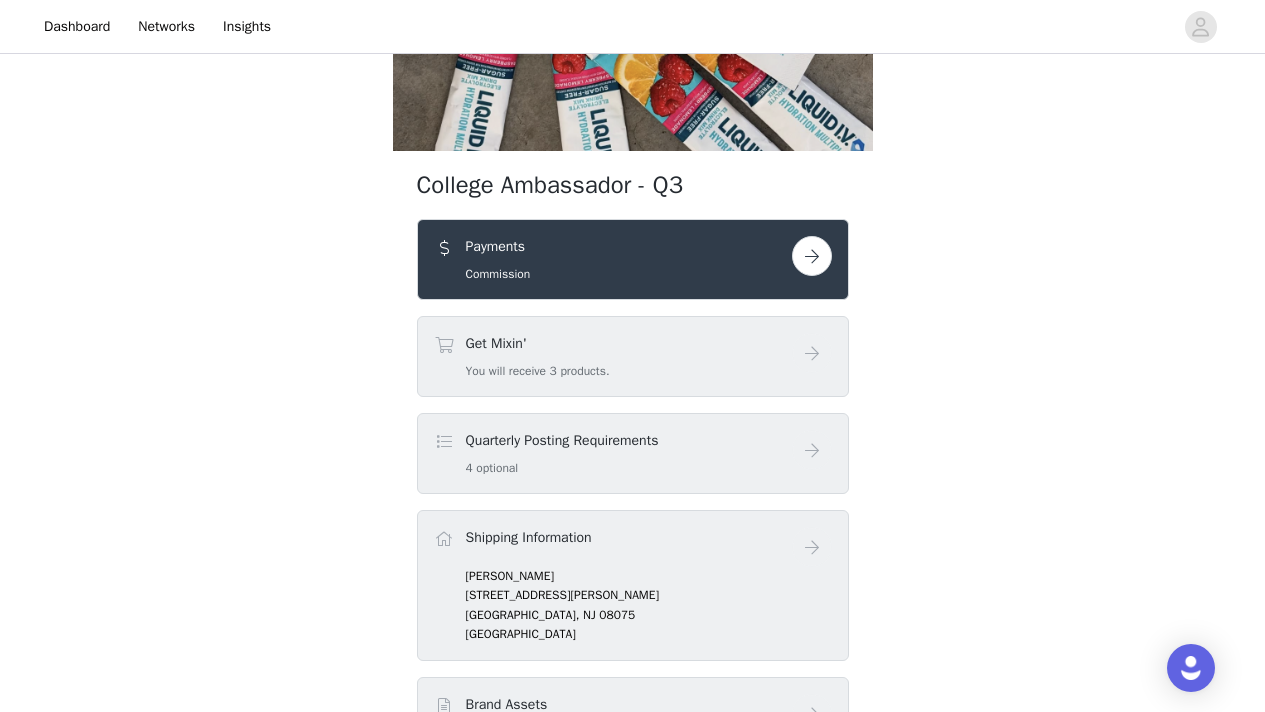 scroll, scrollTop: 407, scrollLeft: 0, axis: vertical 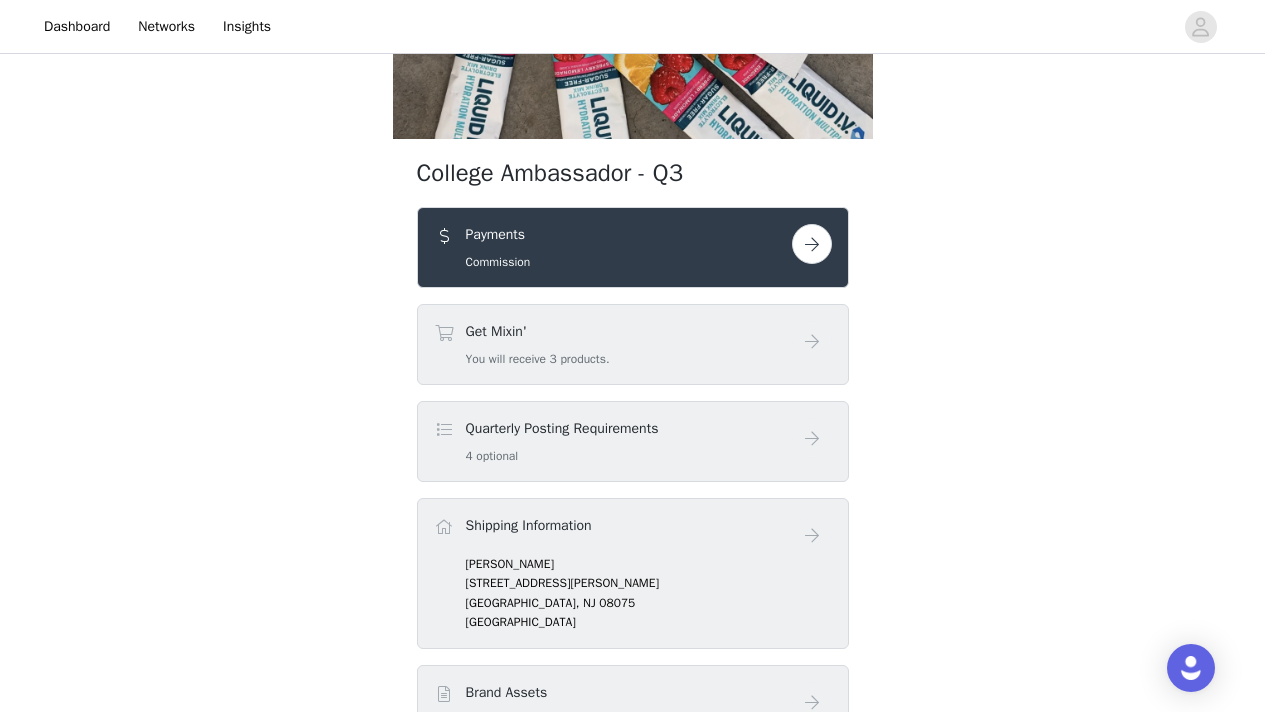 click at bounding box center (812, 244) 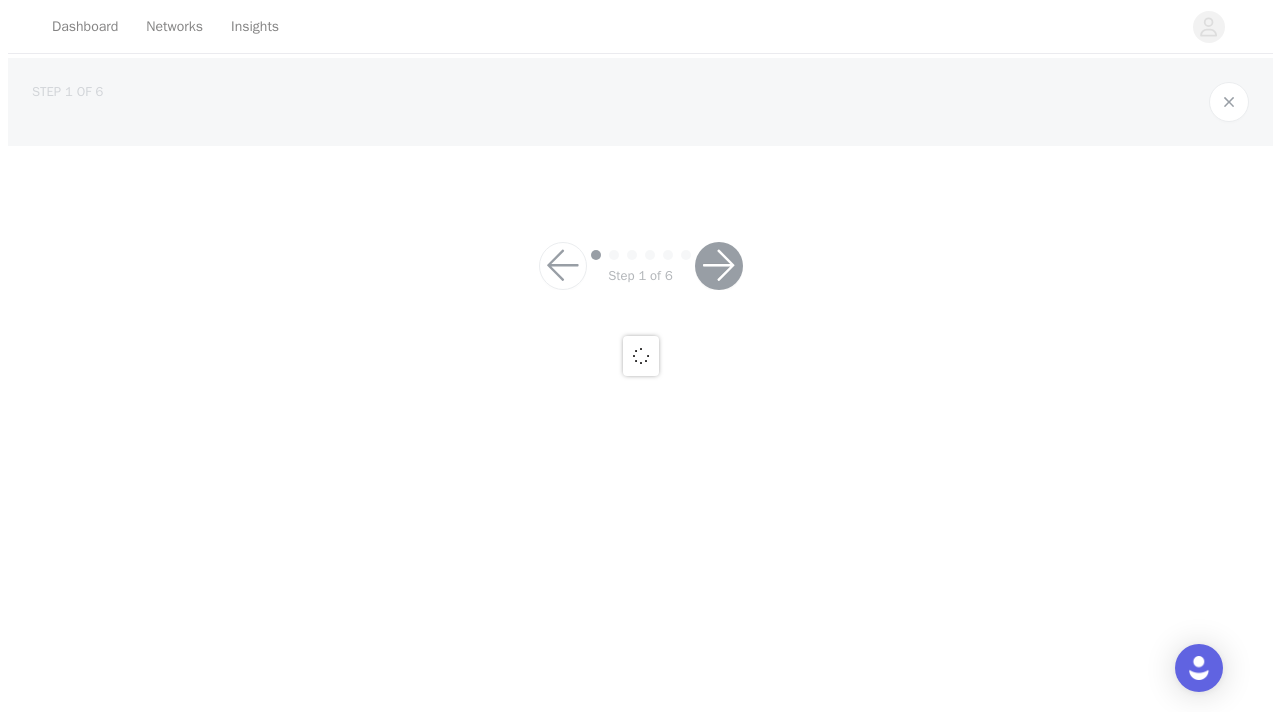 scroll, scrollTop: 0, scrollLeft: 0, axis: both 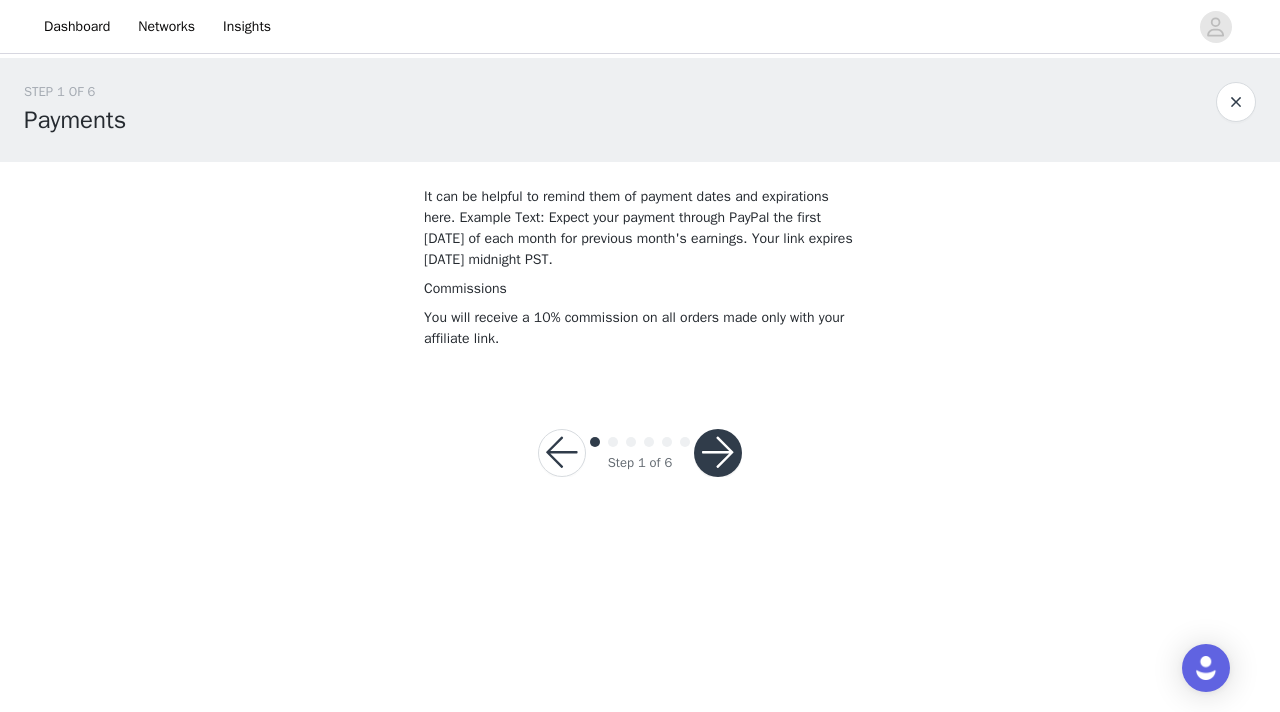 click at bounding box center [718, 453] 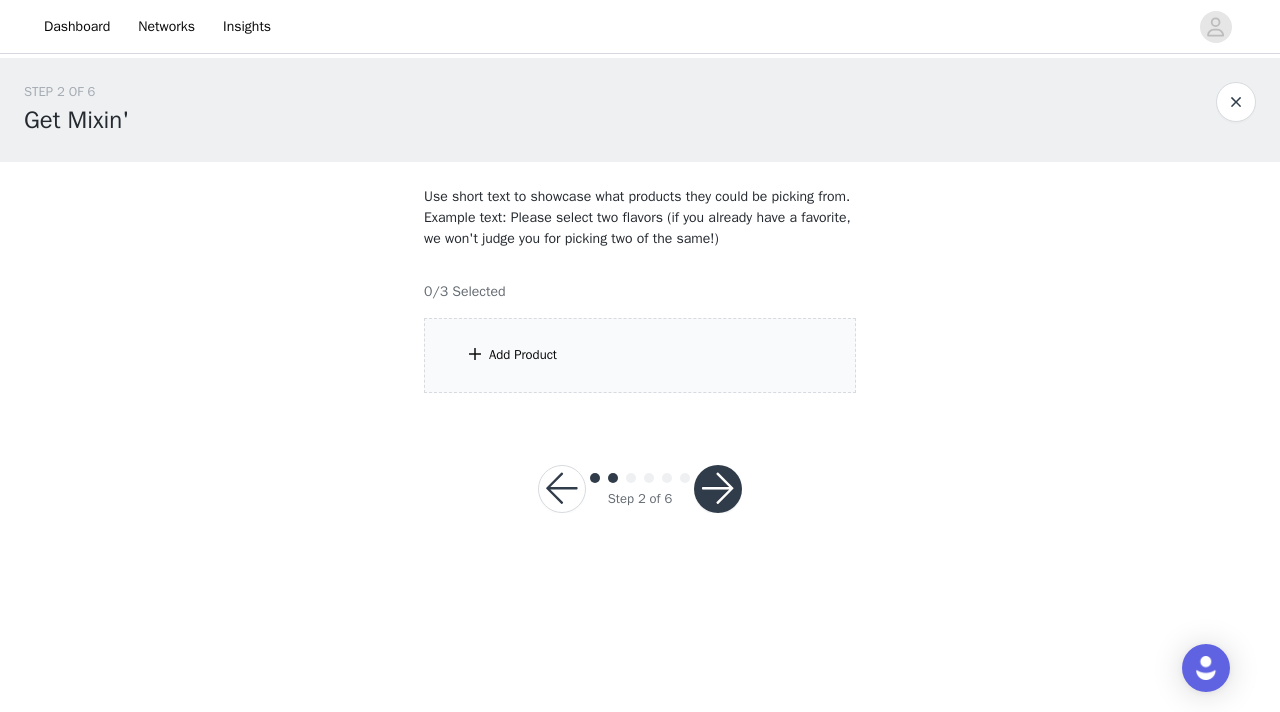 click on "Add Product" at bounding box center (640, 355) 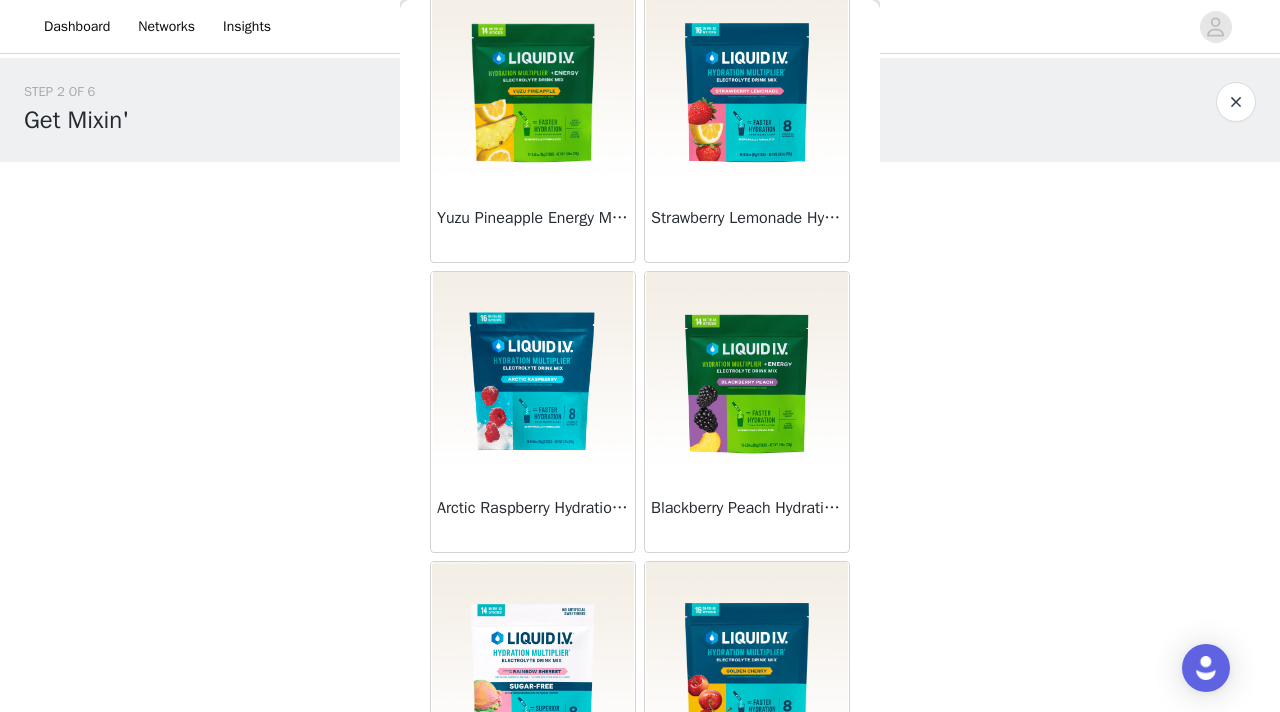 scroll, scrollTop: 3898, scrollLeft: 0, axis: vertical 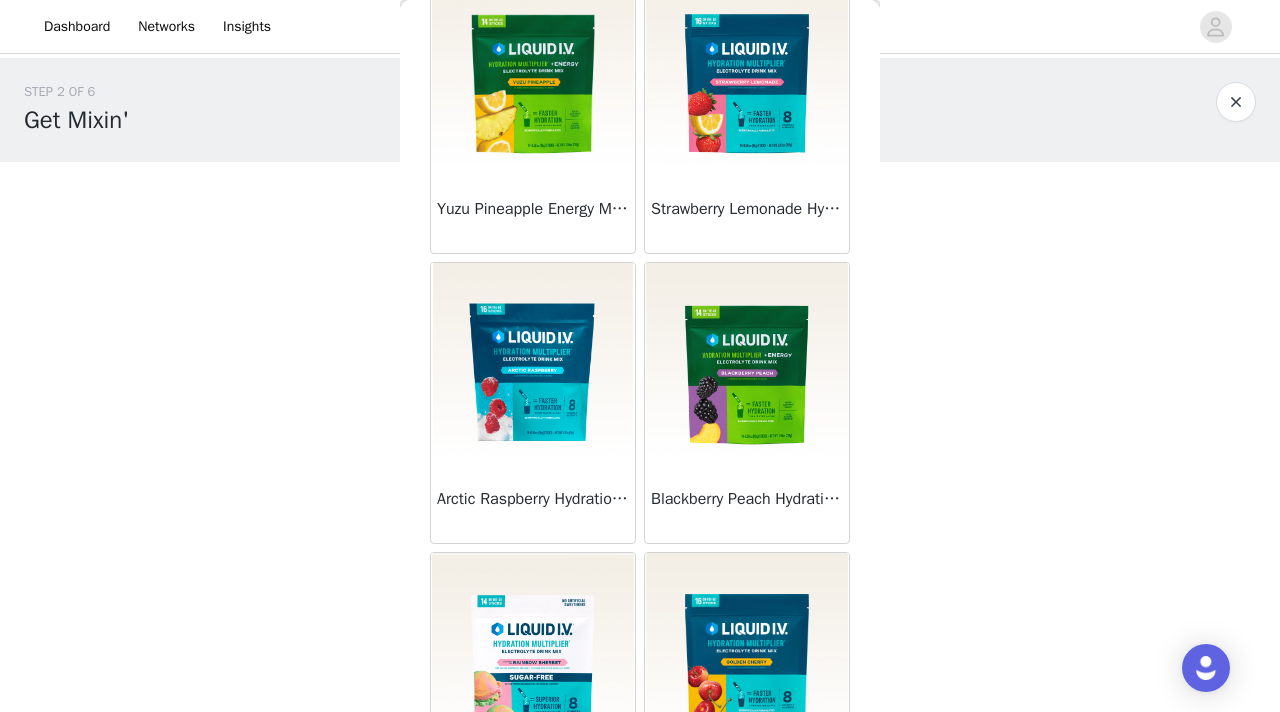 click at bounding box center (533, 363) 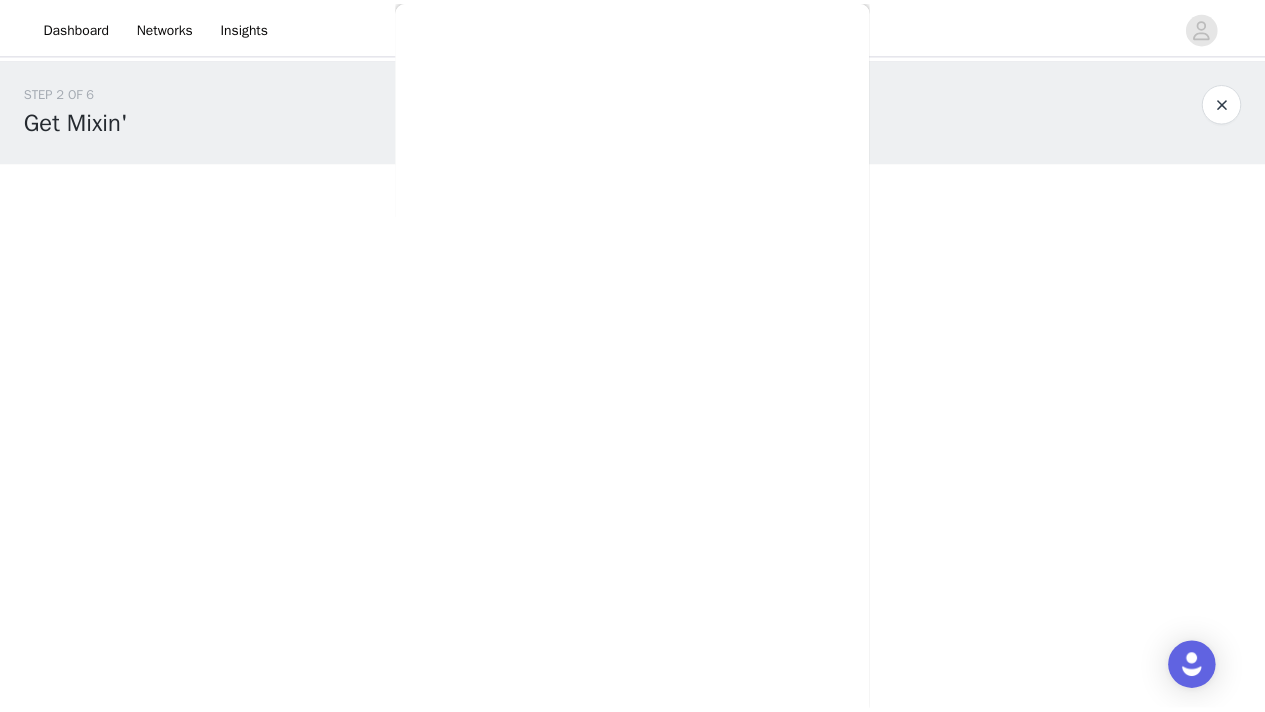 scroll, scrollTop: 243, scrollLeft: 0, axis: vertical 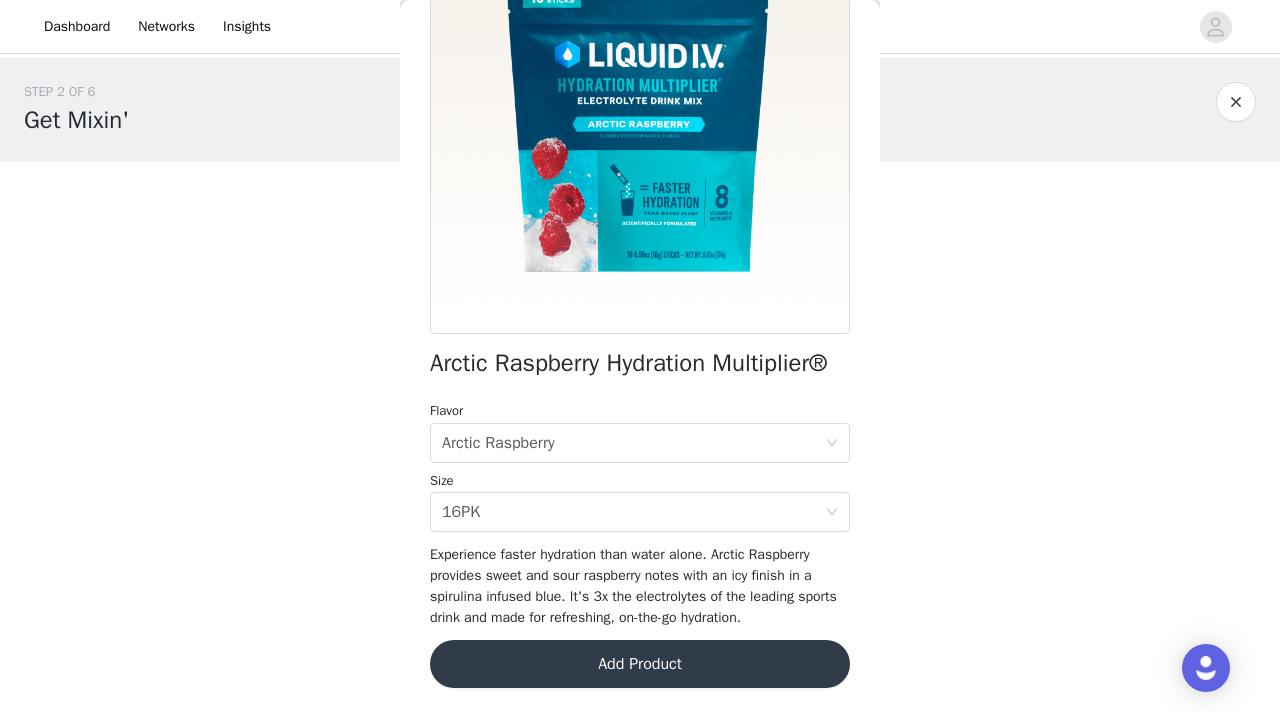 click on "Add Product" at bounding box center (640, 664) 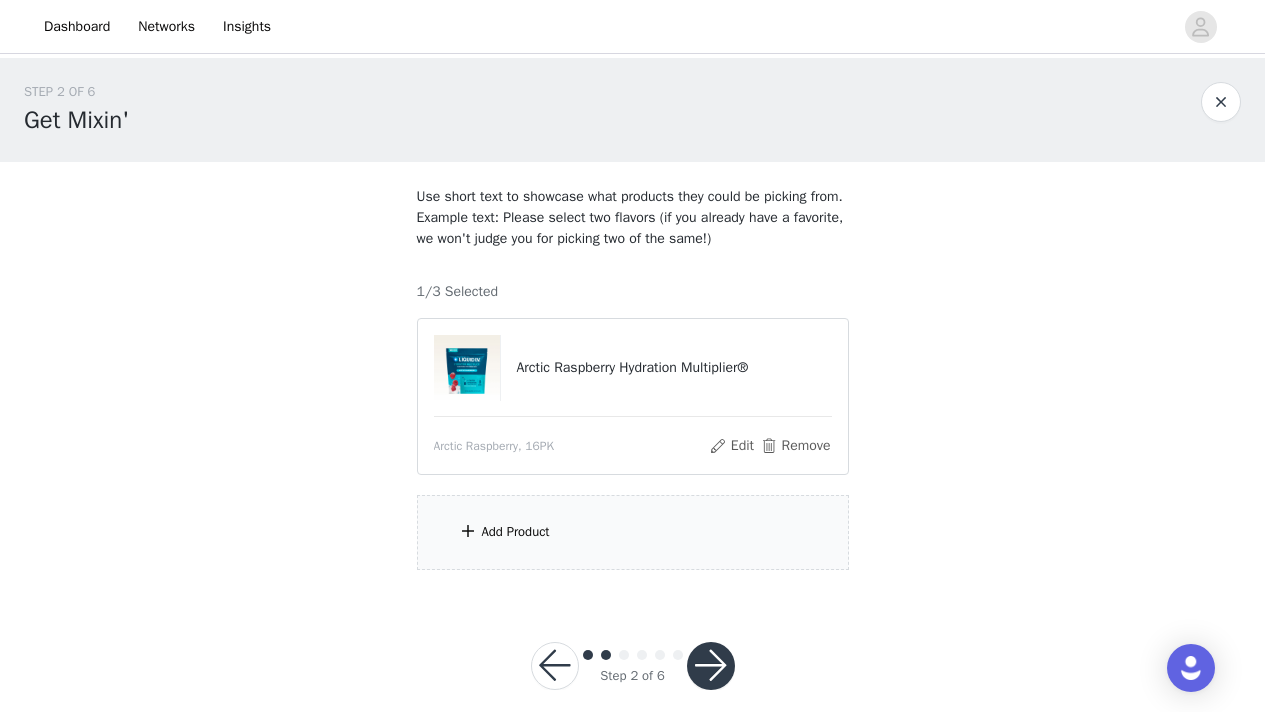 click on "Add Product" at bounding box center (633, 532) 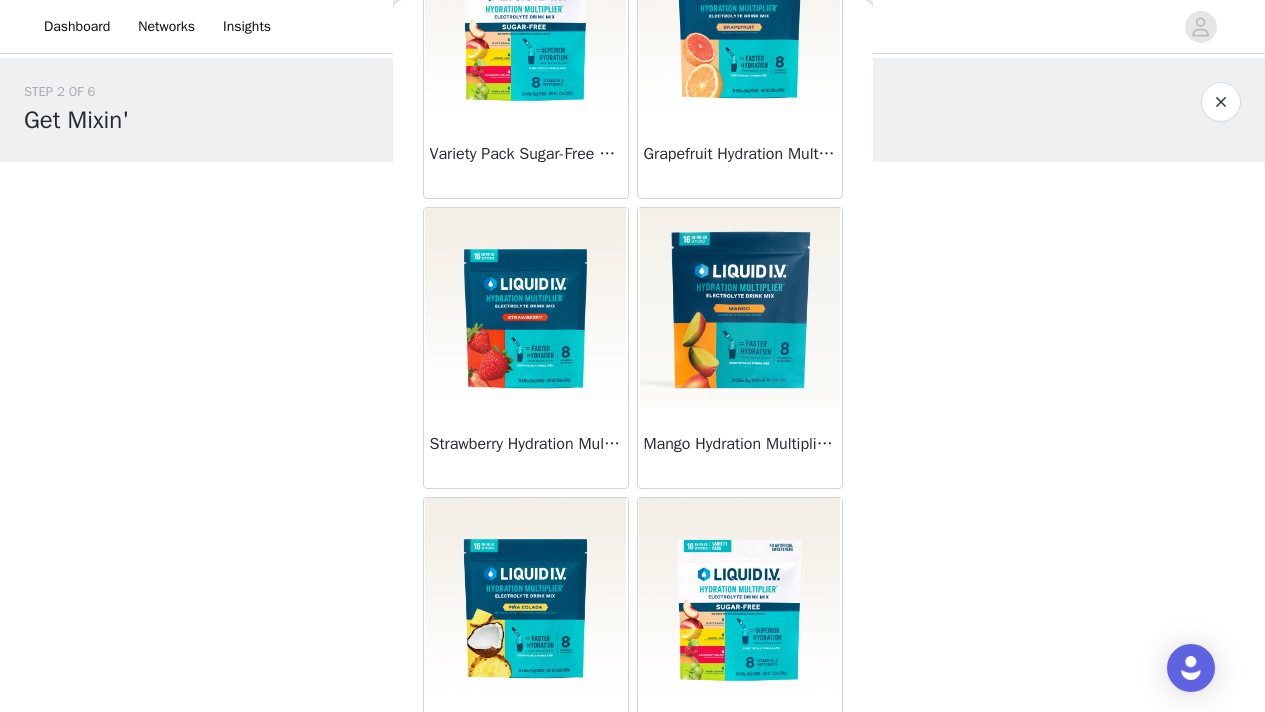 scroll, scrollTop: 181, scrollLeft: 0, axis: vertical 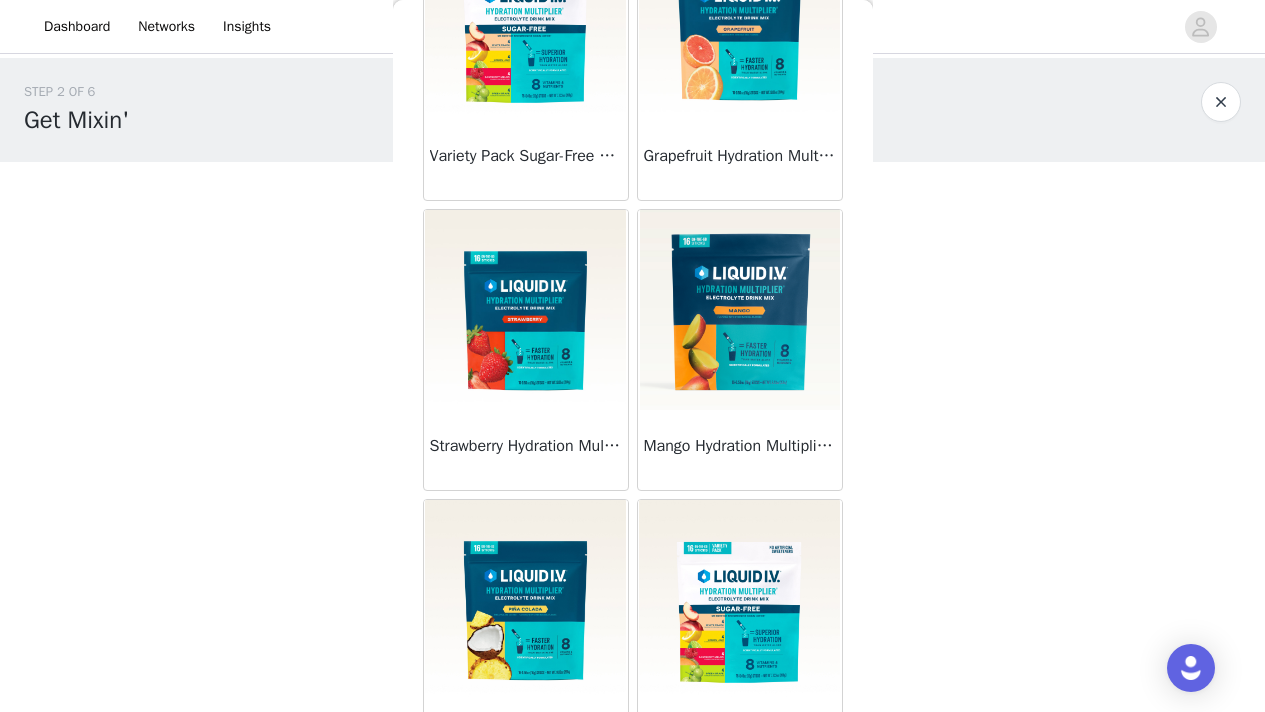 click at bounding box center (740, 310) 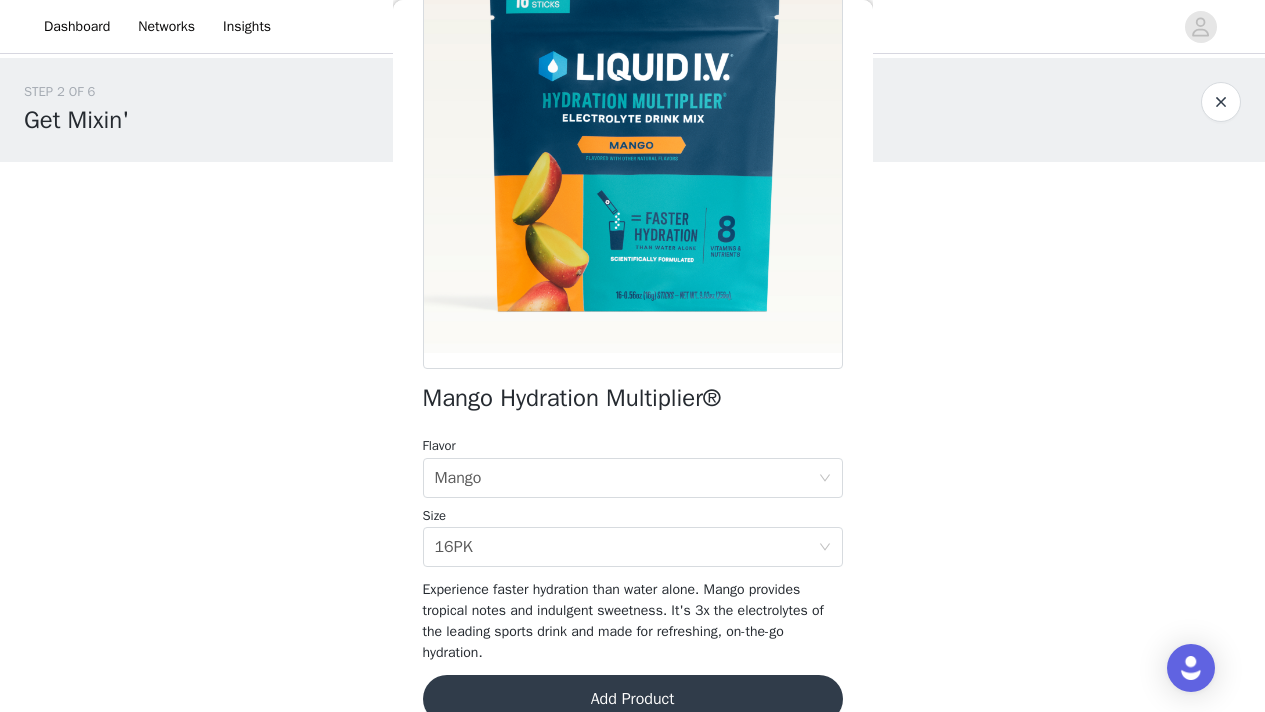 scroll, scrollTop: 216, scrollLeft: 0, axis: vertical 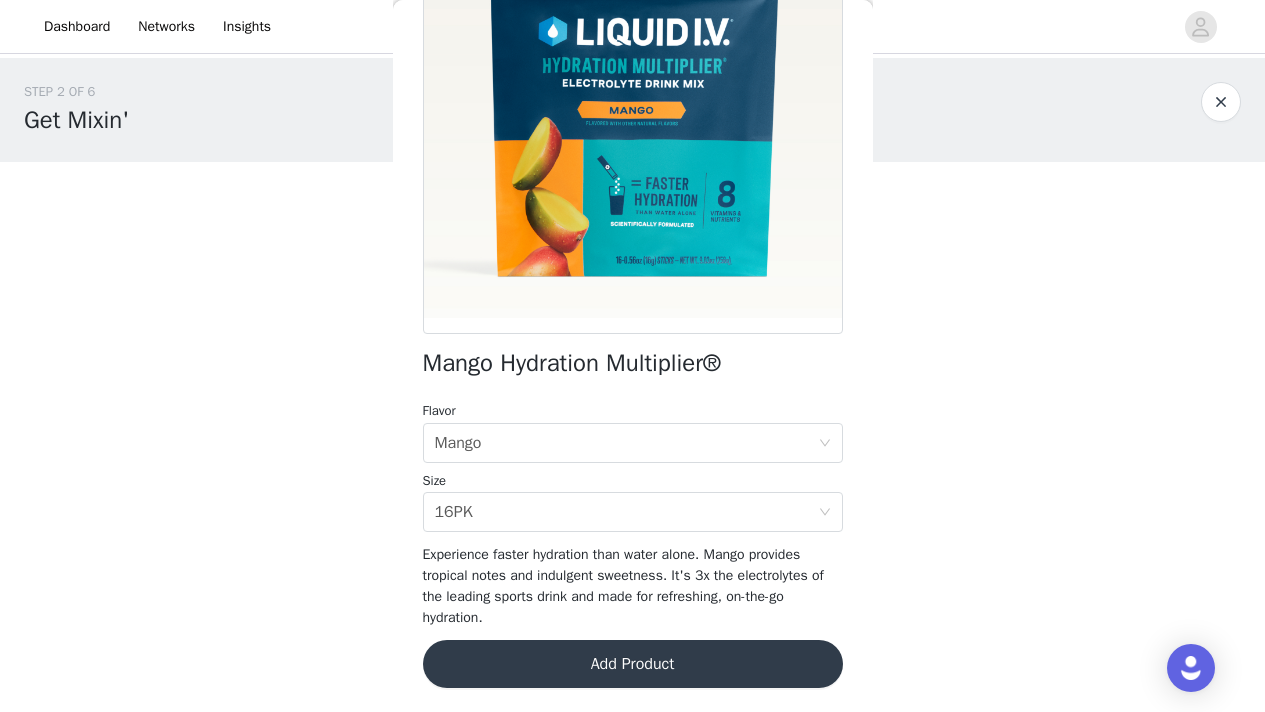click on "Add Product" at bounding box center (633, 664) 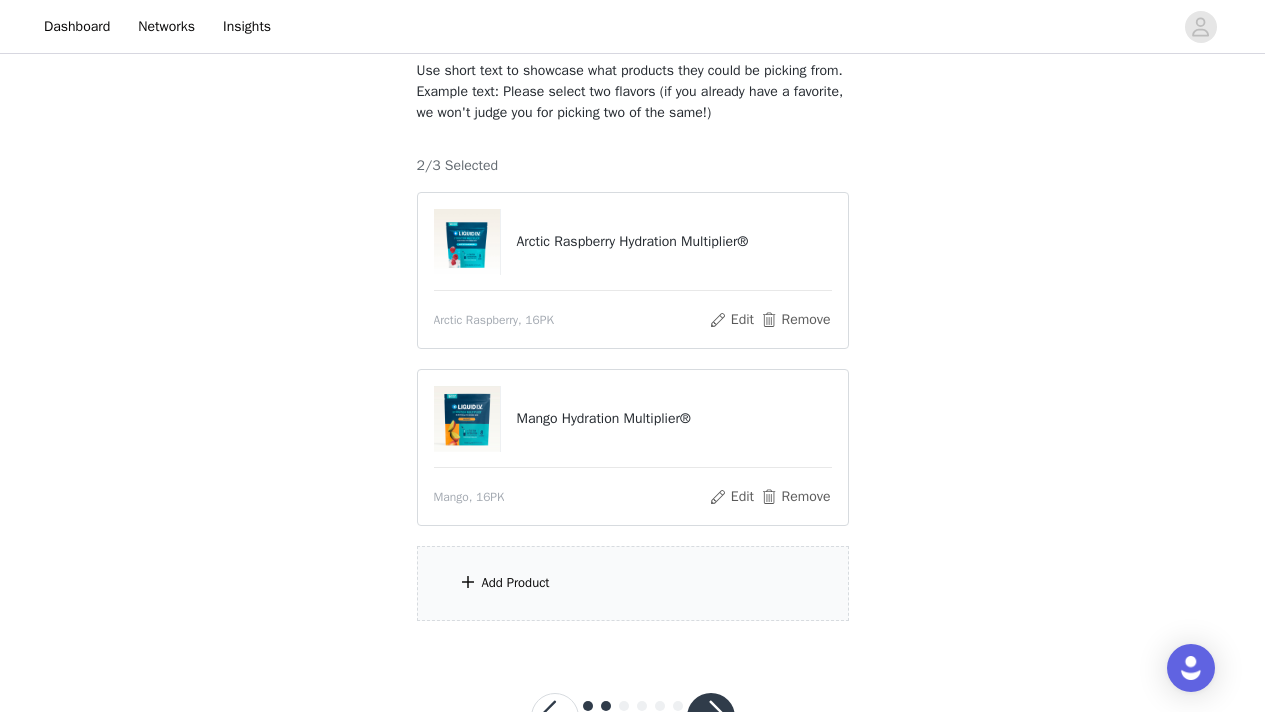 scroll, scrollTop: 174, scrollLeft: 0, axis: vertical 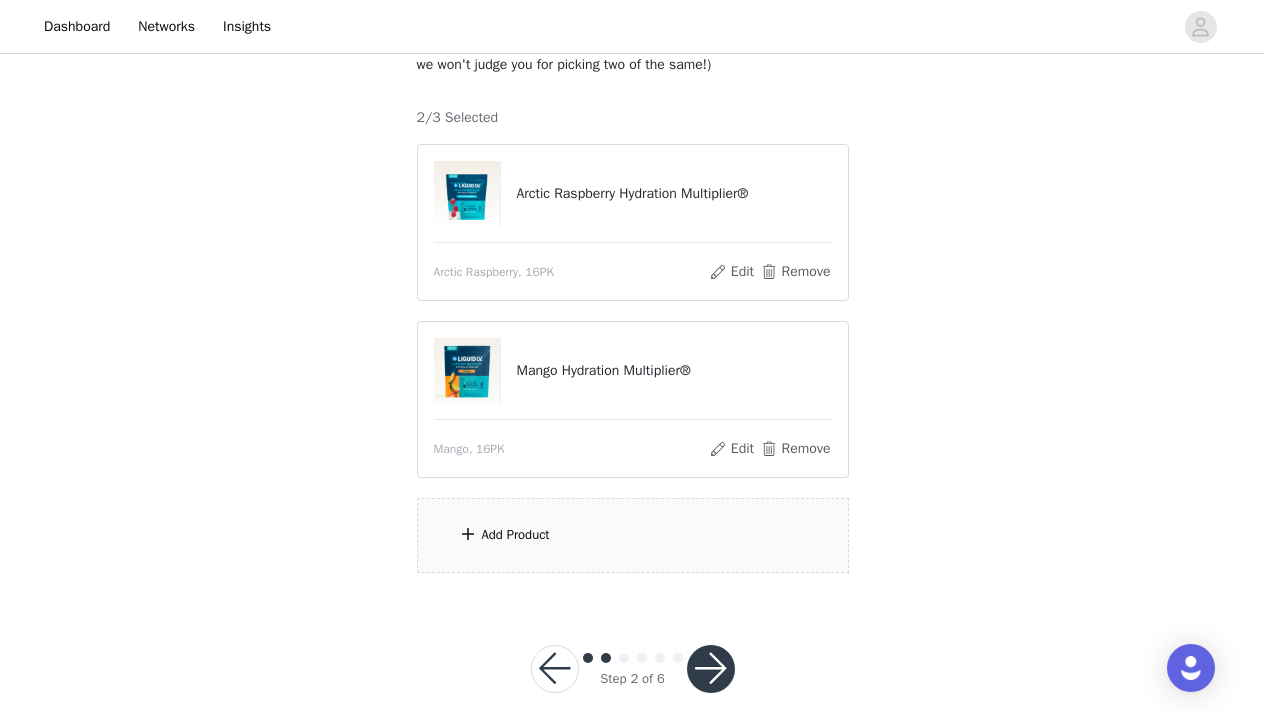 click on "Add Product" at bounding box center (633, 535) 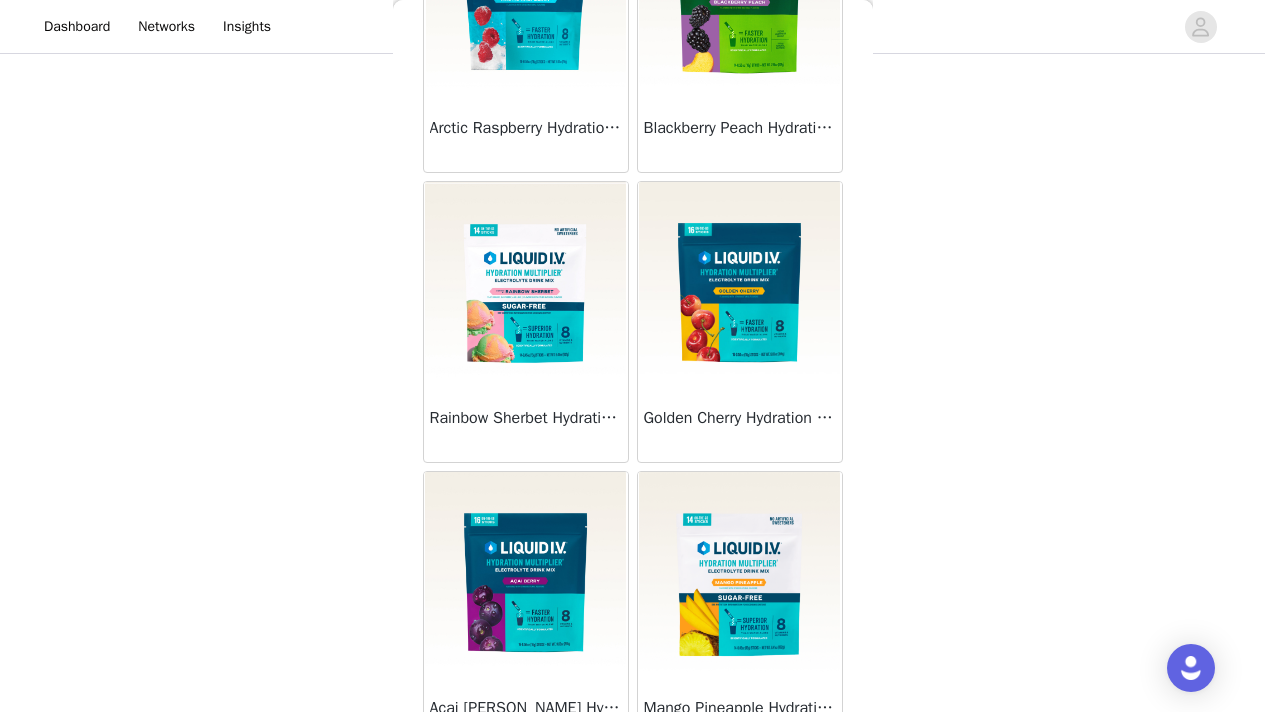 scroll, scrollTop: 4314, scrollLeft: 0, axis: vertical 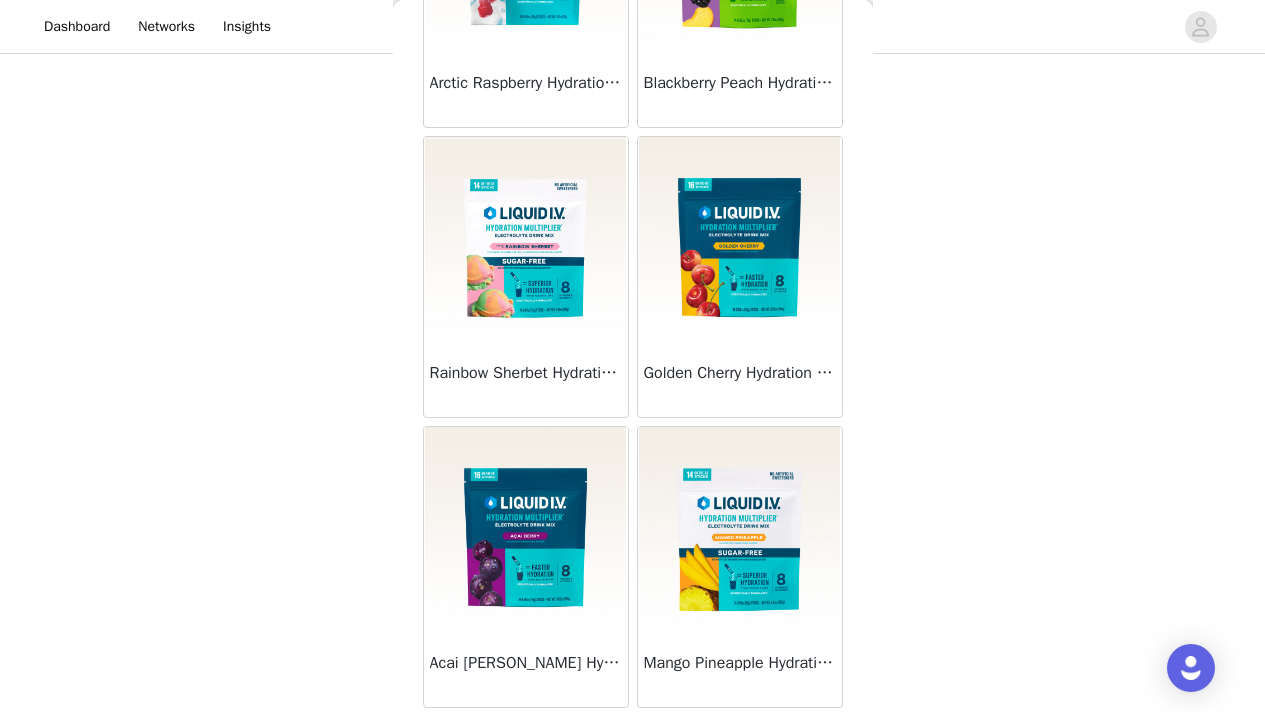 click at bounding box center (526, 527) 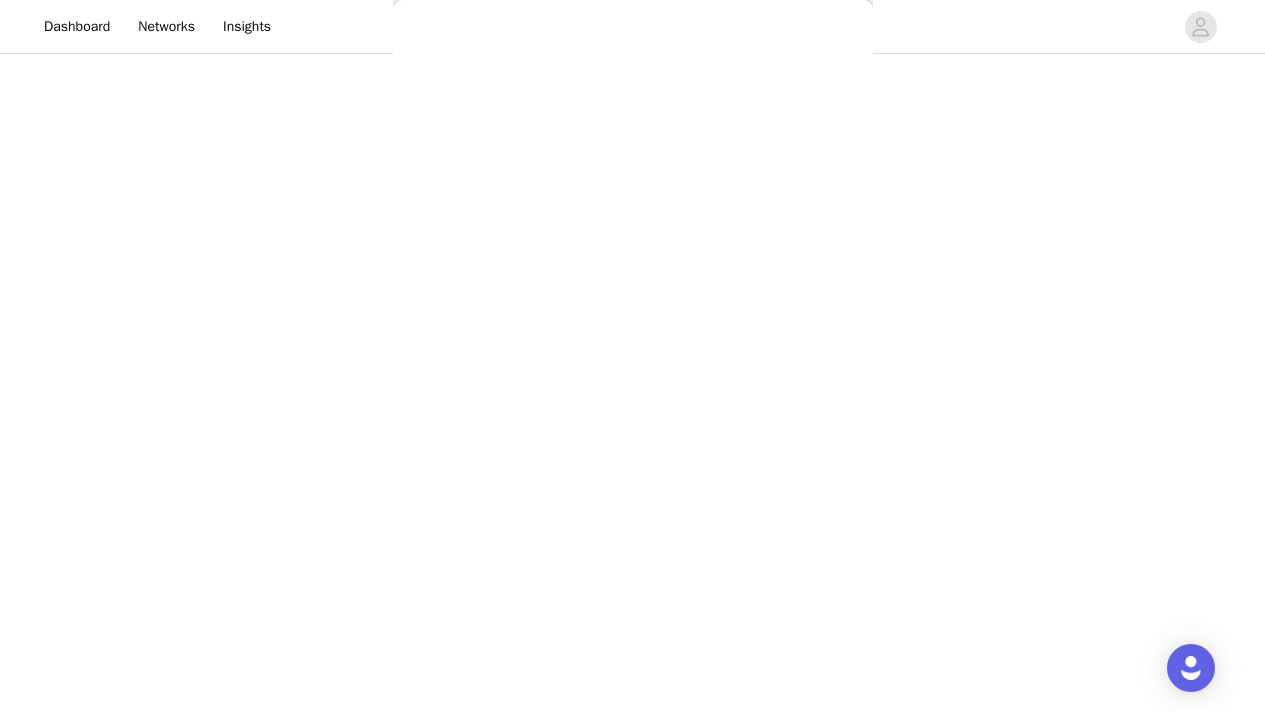 scroll, scrollTop: 300, scrollLeft: 0, axis: vertical 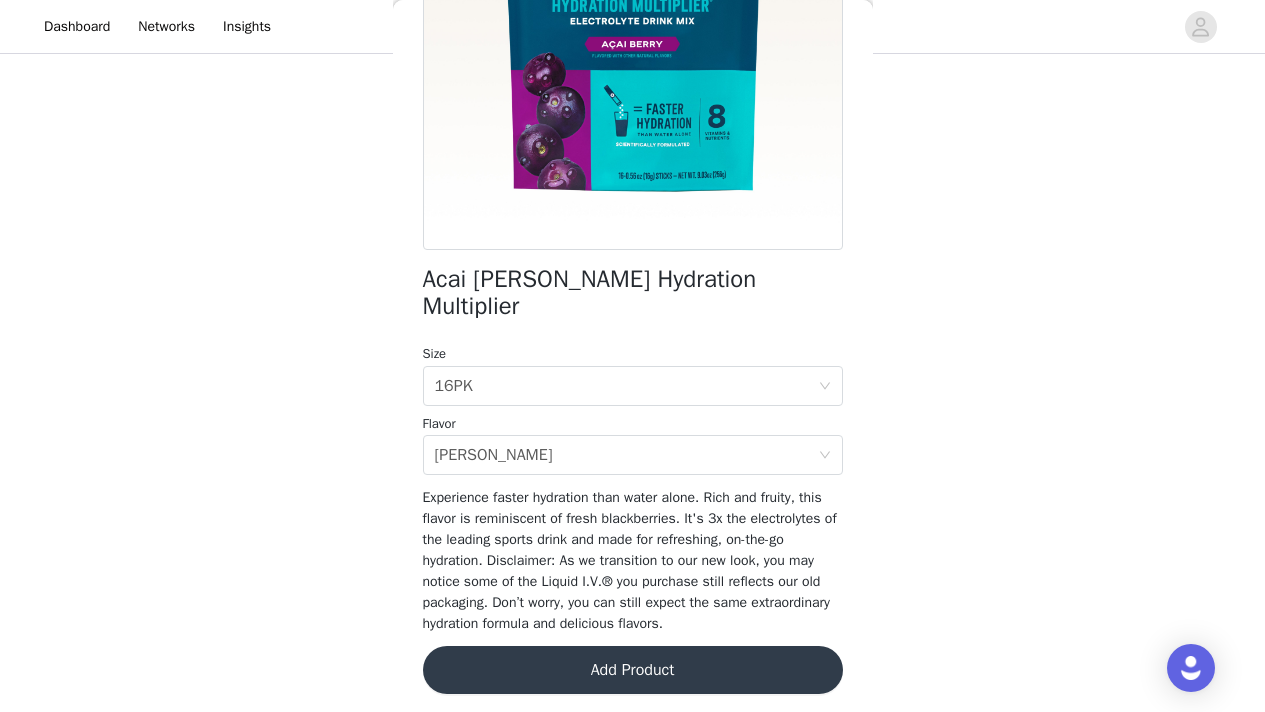 click on "Add Product" at bounding box center (633, 670) 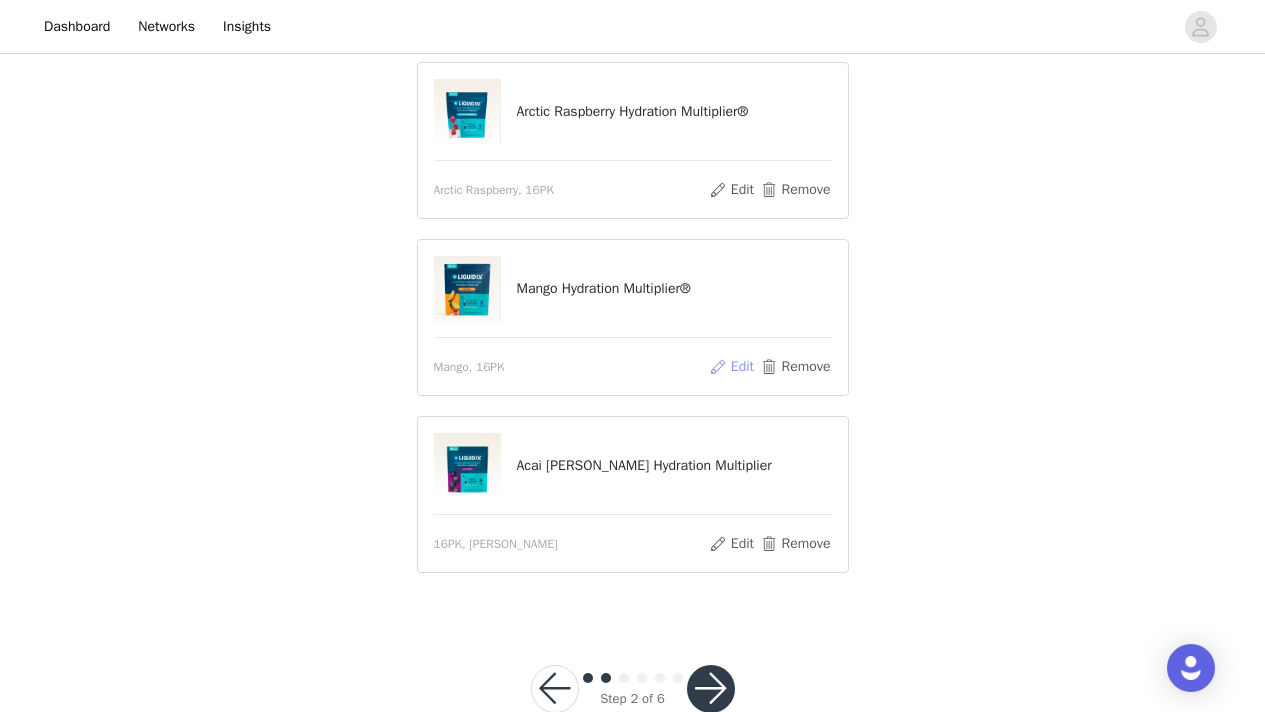 click on "Edit" at bounding box center (731, 367) 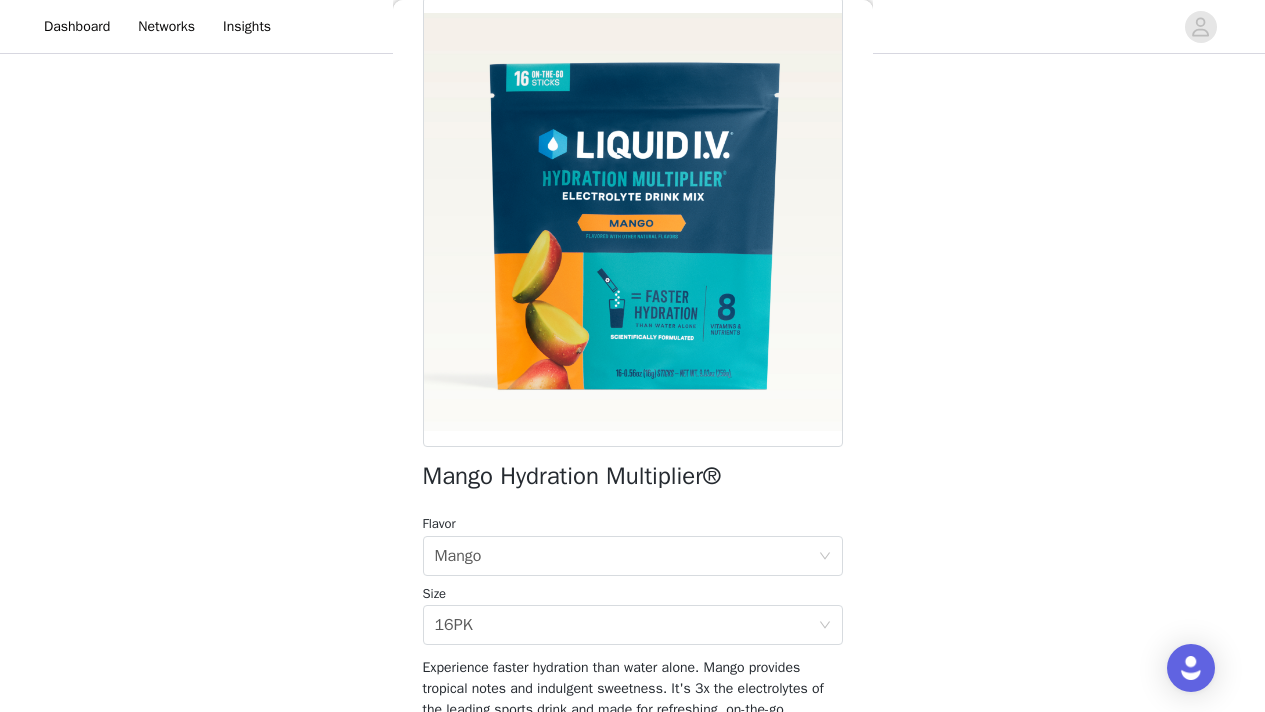 scroll, scrollTop: 216, scrollLeft: 0, axis: vertical 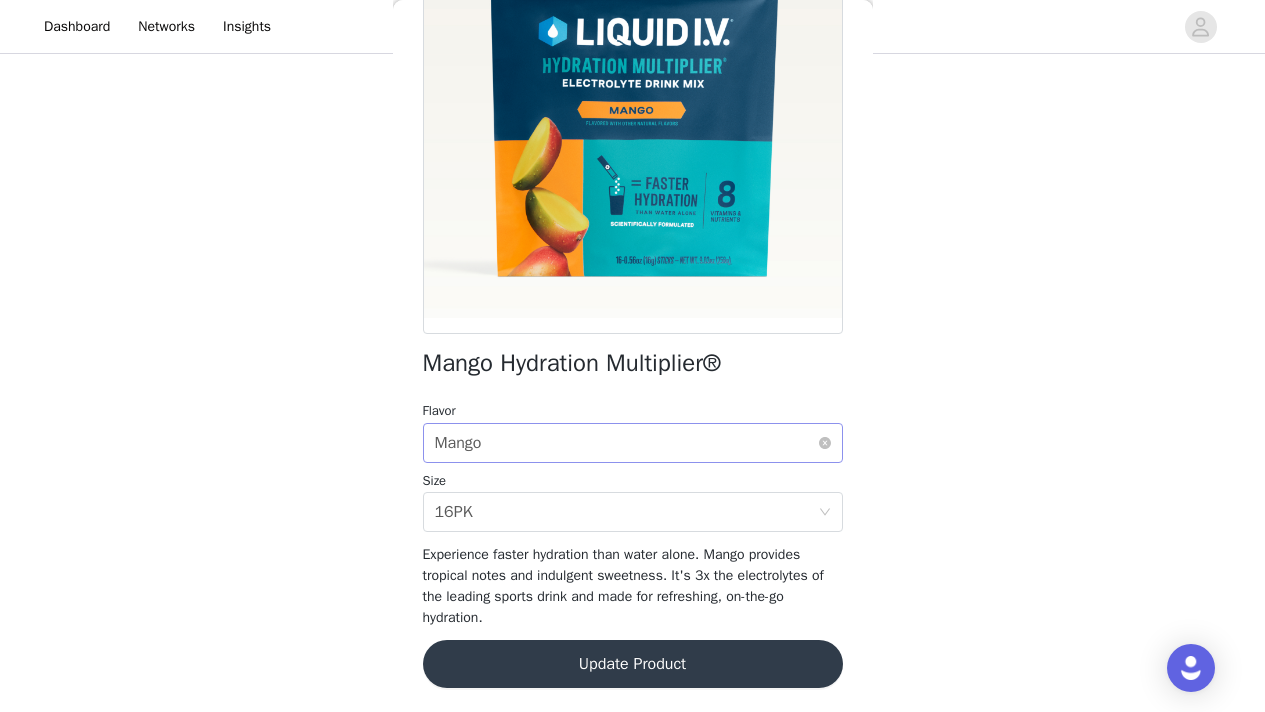 click on "Select flavor Mango" at bounding box center [626, 443] 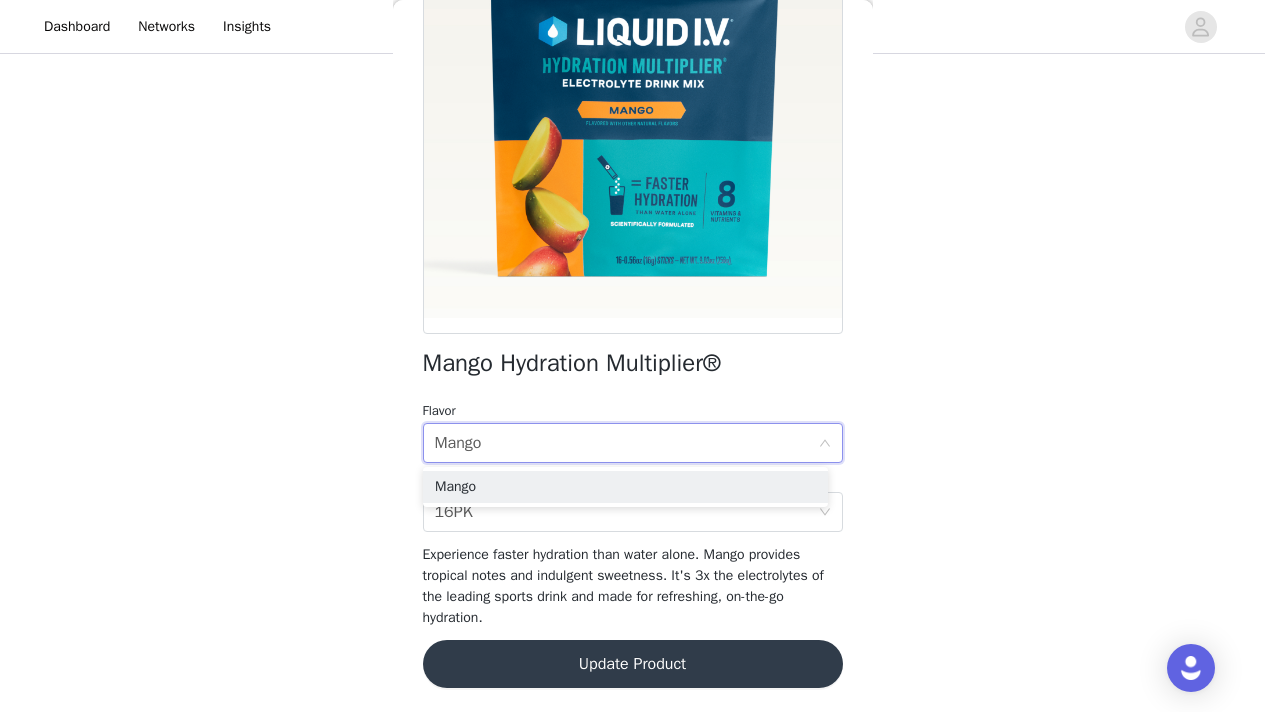 click on "Mango Hydration Multiplier®               Flavor   Select flavor Mango Size   Select size 16PK   Experience faster hydration than water alone. Mango provides tropical notes and indulgent sweetness. It's 3x the electrolytes of the leading sports drink and made for refreshing, on-the-go hydration.   Update Product" at bounding box center (633, 298) 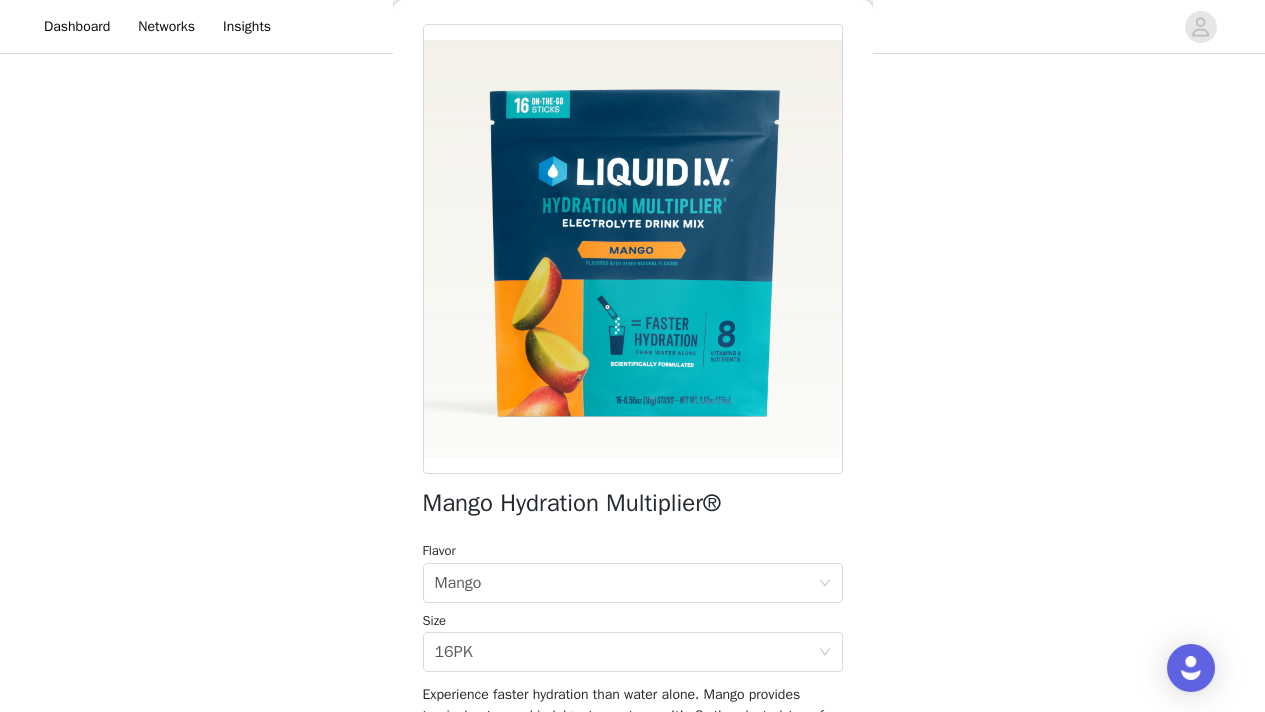 scroll, scrollTop: 0, scrollLeft: 0, axis: both 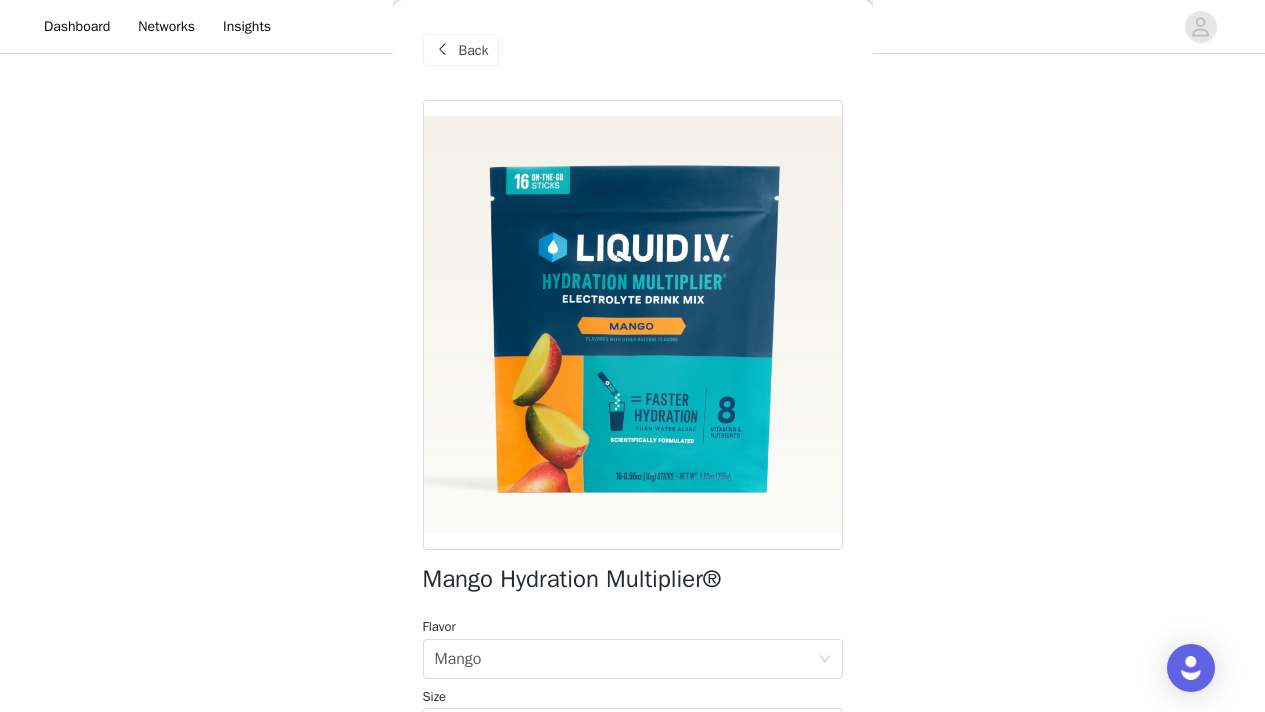 click on "Back" at bounding box center (633, 50) 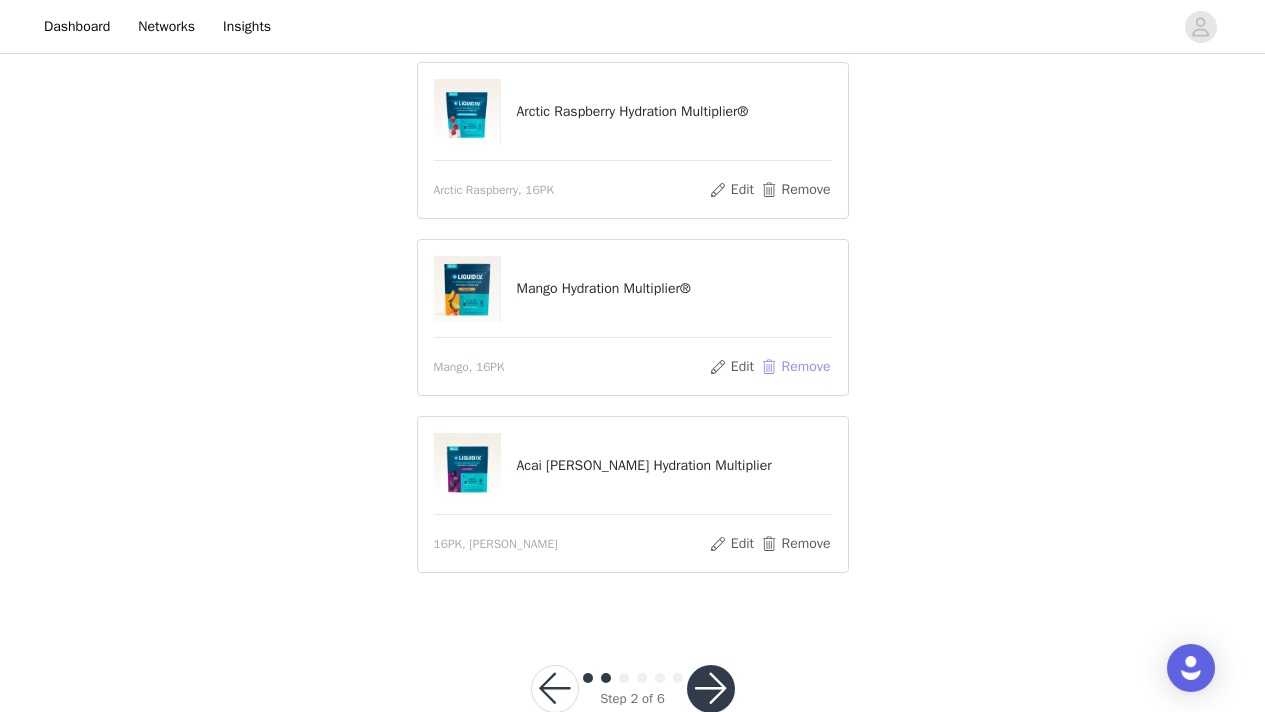 click on "Remove" at bounding box center (795, 367) 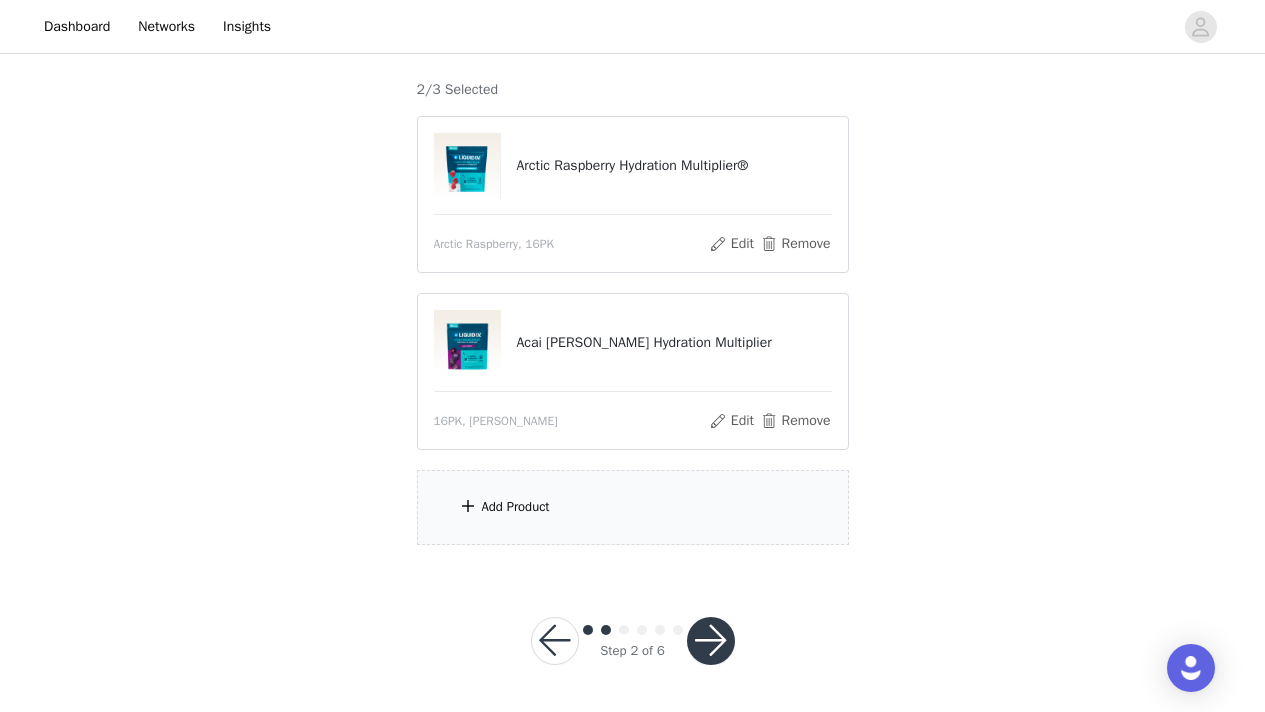 click on "Add Product" at bounding box center [633, 507] 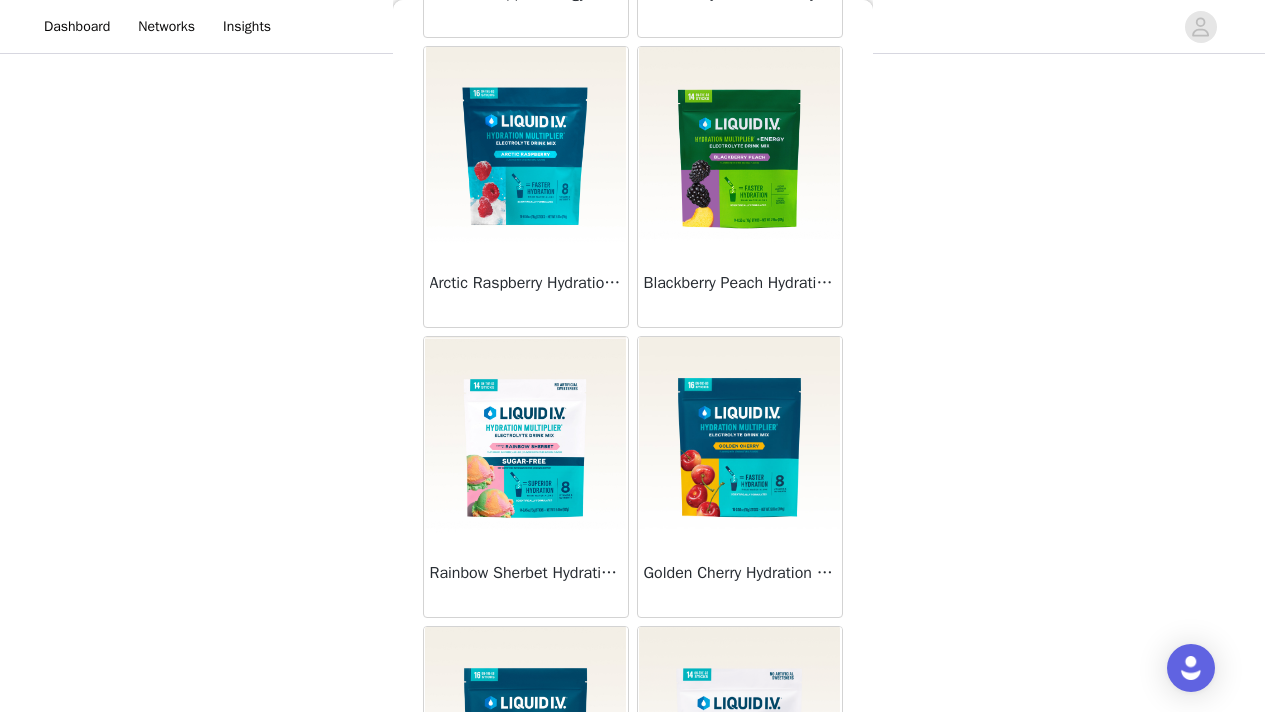 scroll, scrollTop: 4314, scrollLeft: 0, axis: vertical 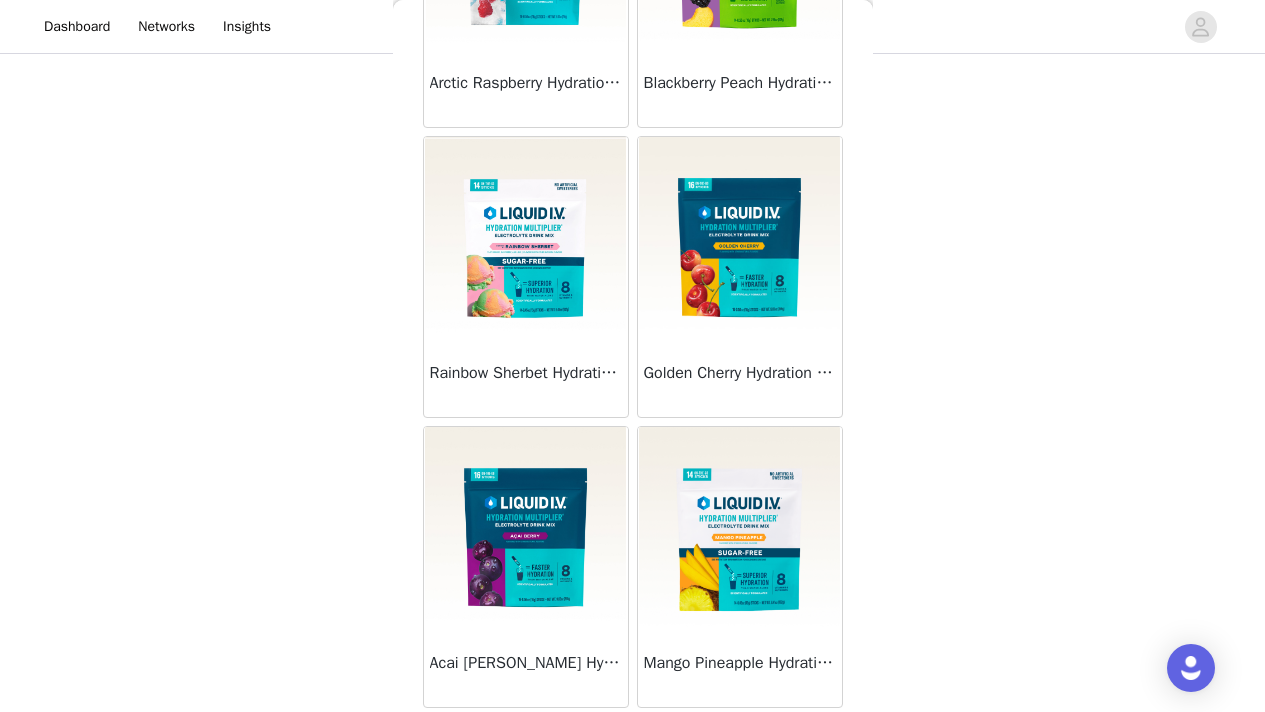 click at bounding box center (740, 527) 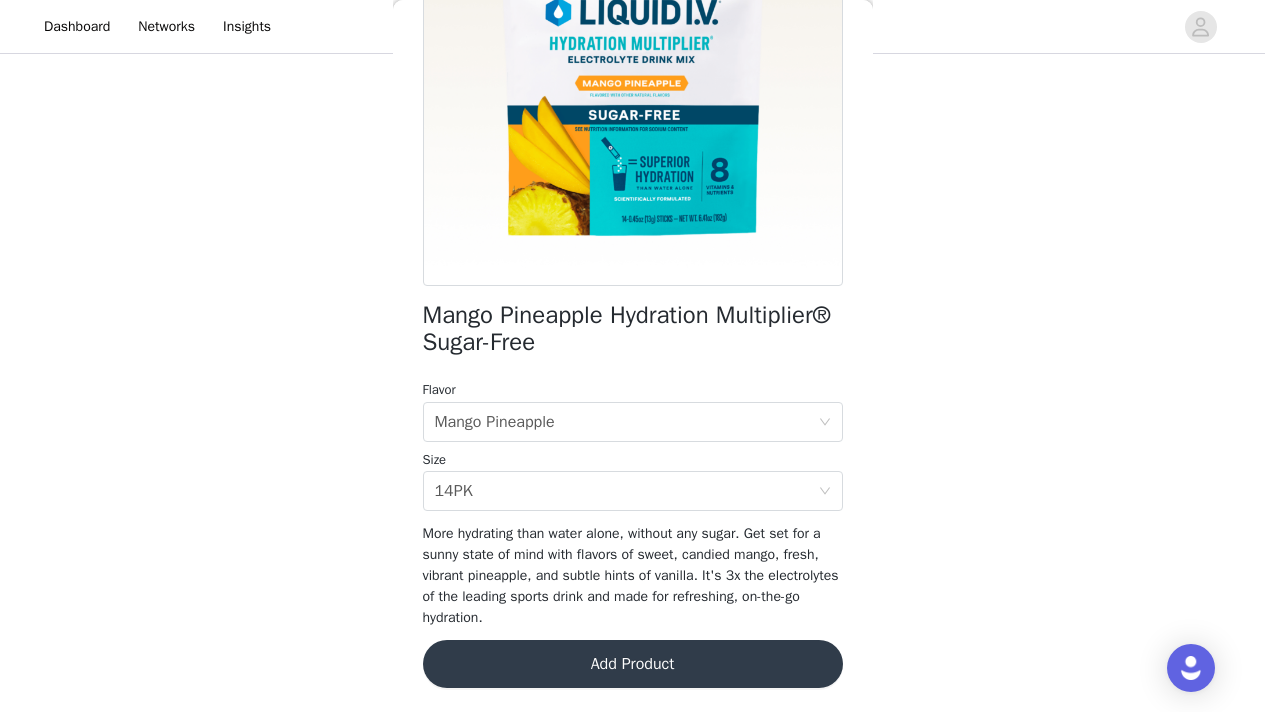 scroll, scrollTop: 264, scrollLeft: 0, axis: vertical 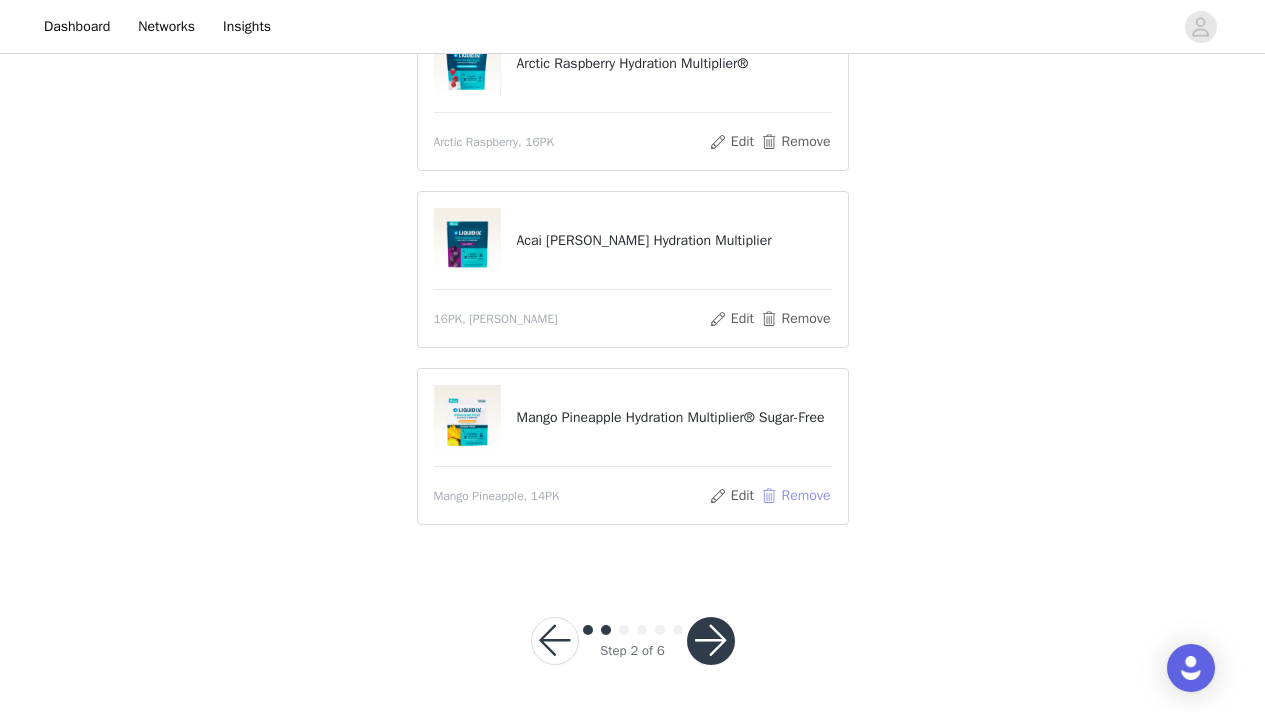 click on "Remove" at bounding box center (795, 496) 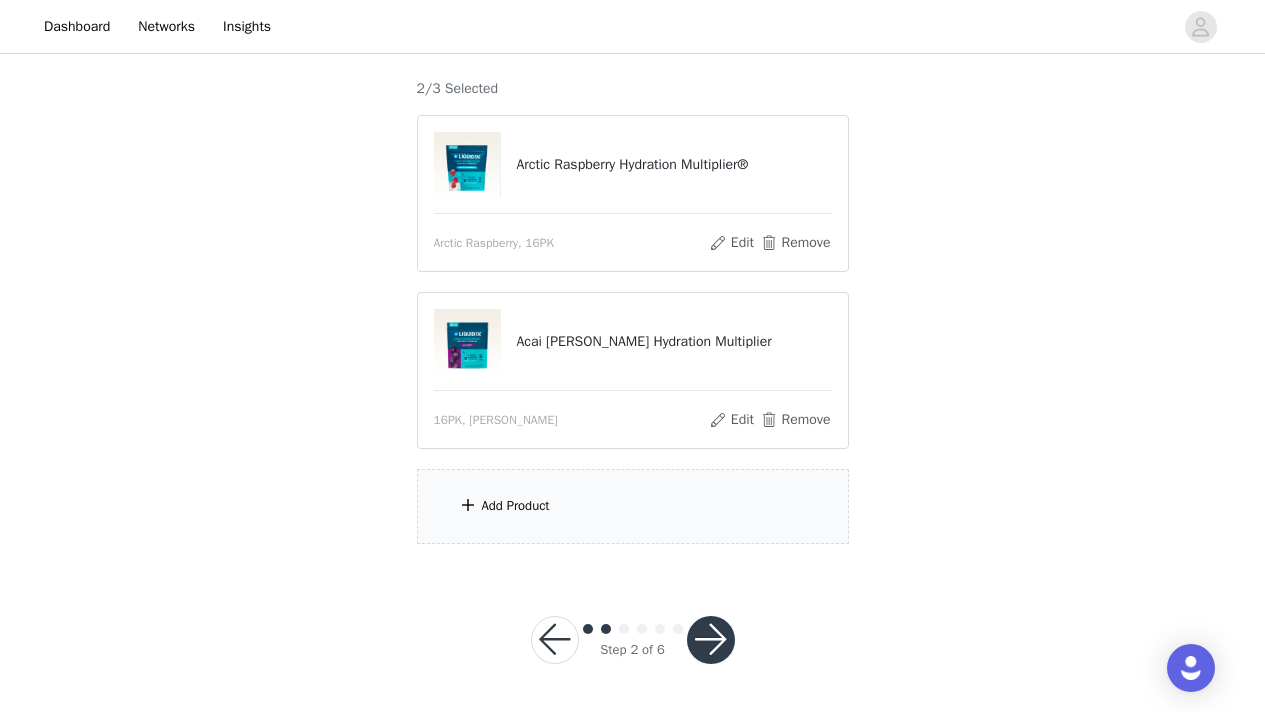 scroll, scrollTop: 202, scrollLeft: 0, axis: vertical 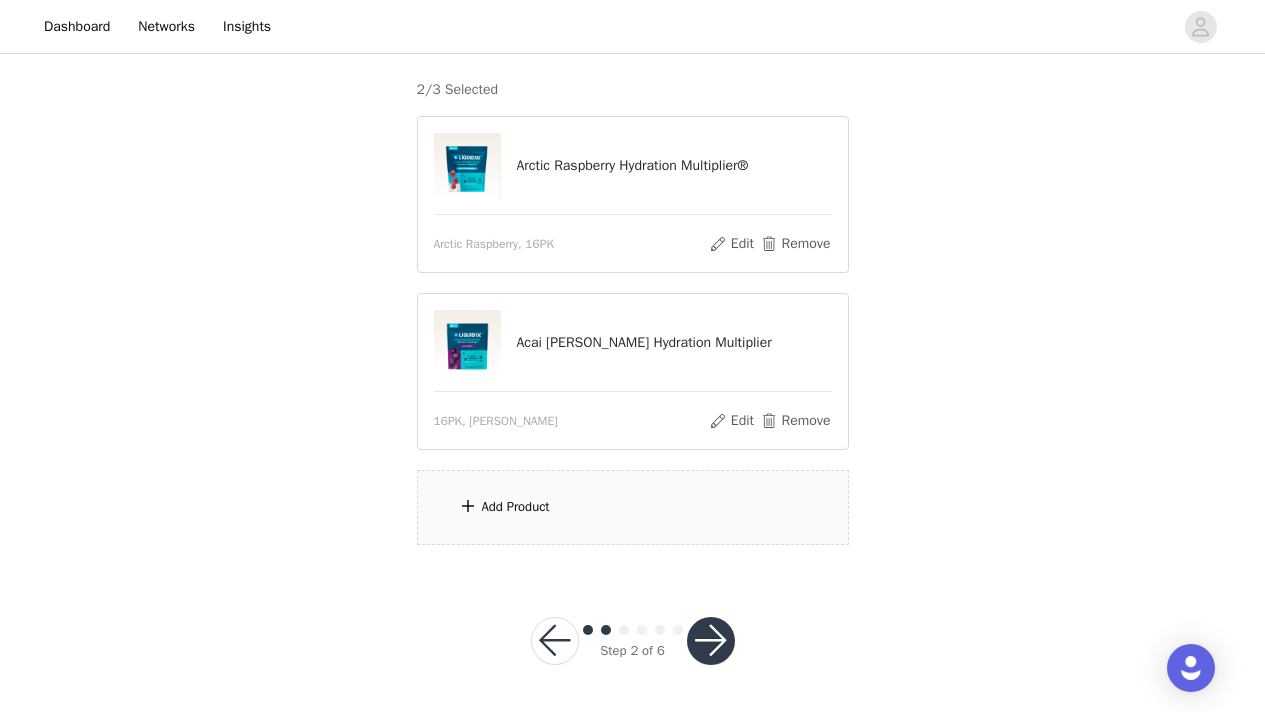 click on "Add Product" at bounding box center (633, 507) 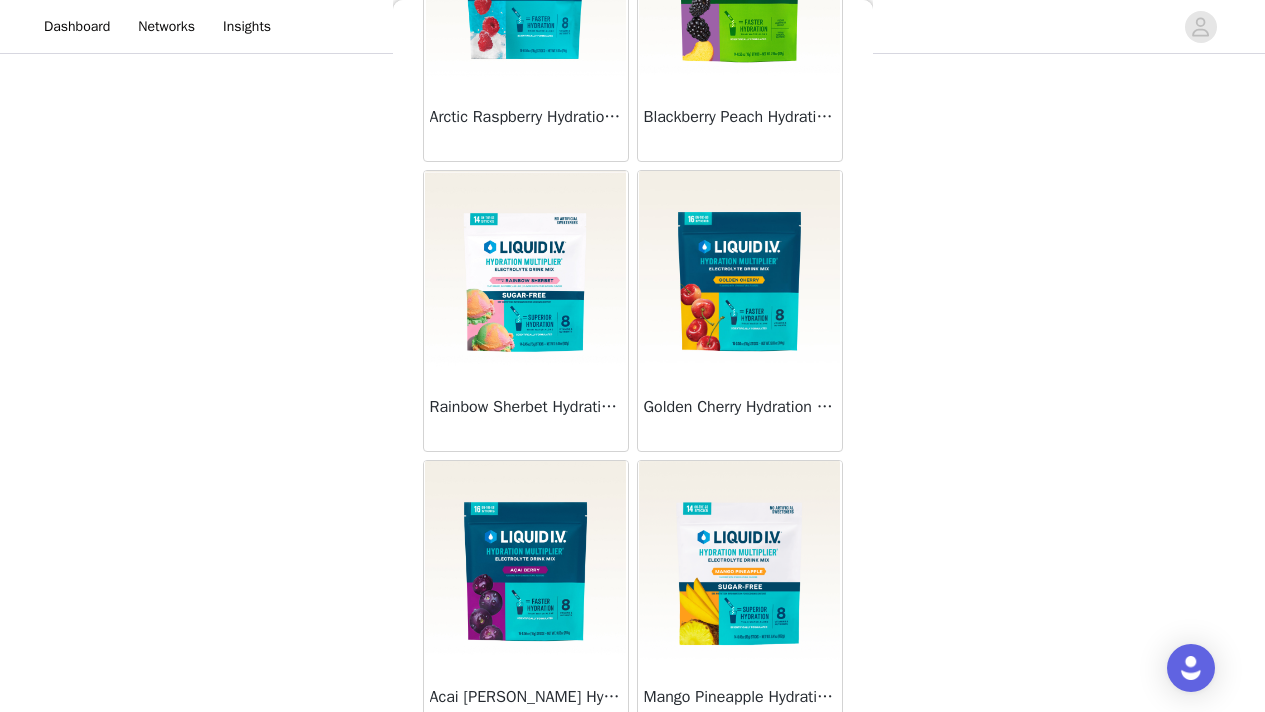 scroll, scrollTop: 4291, scrollLeft: 0, axis: vertical 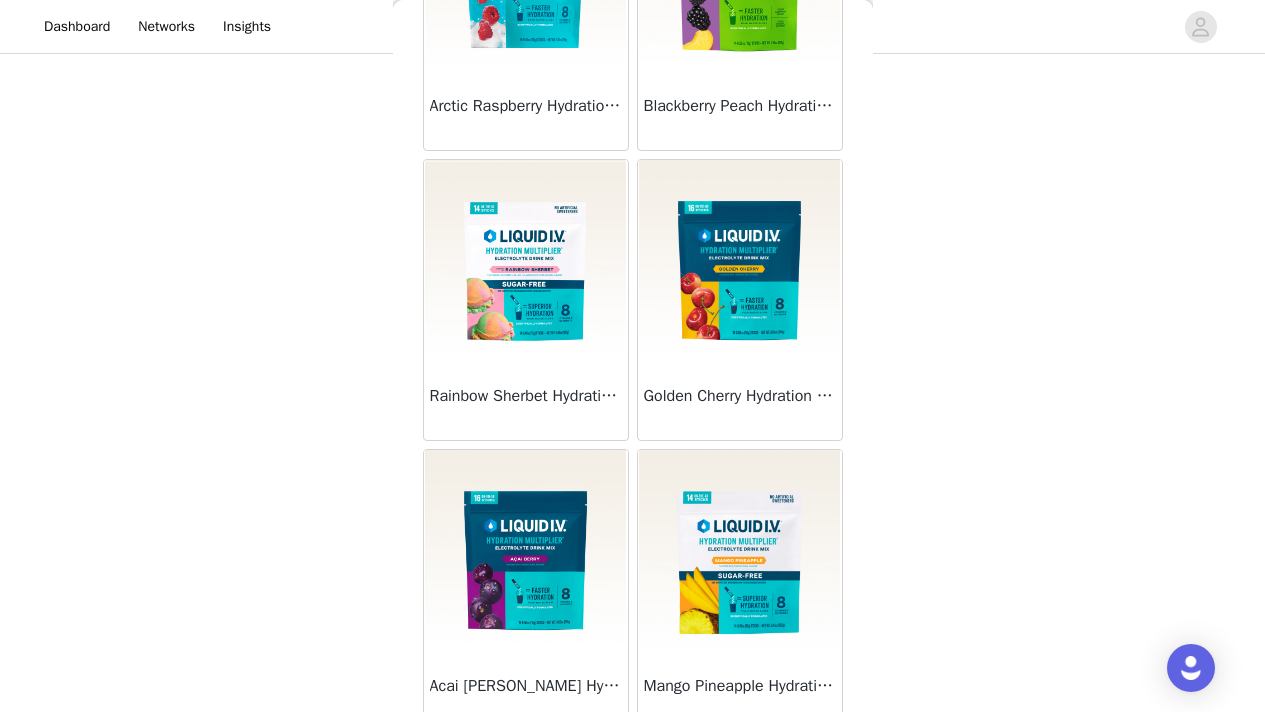 click at bounding box center [526, 260] 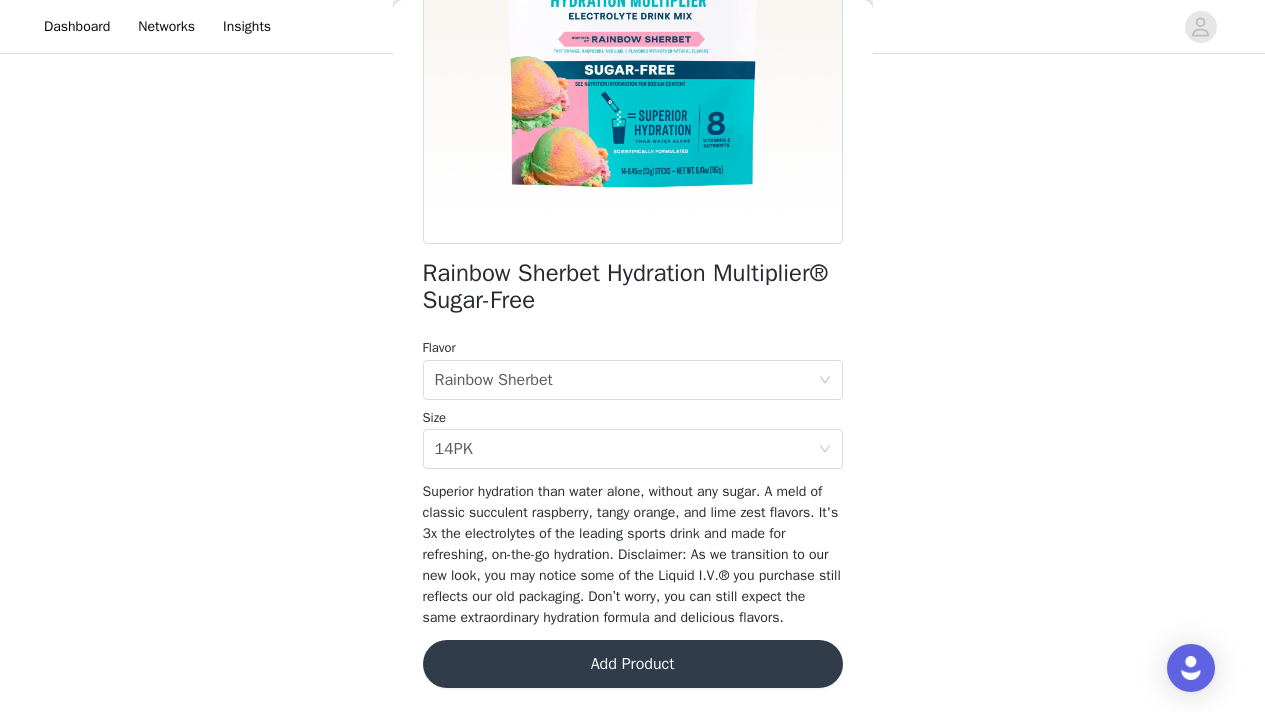 scroll, scrollTop: 327, scrollLeft: 0, axis: vertical 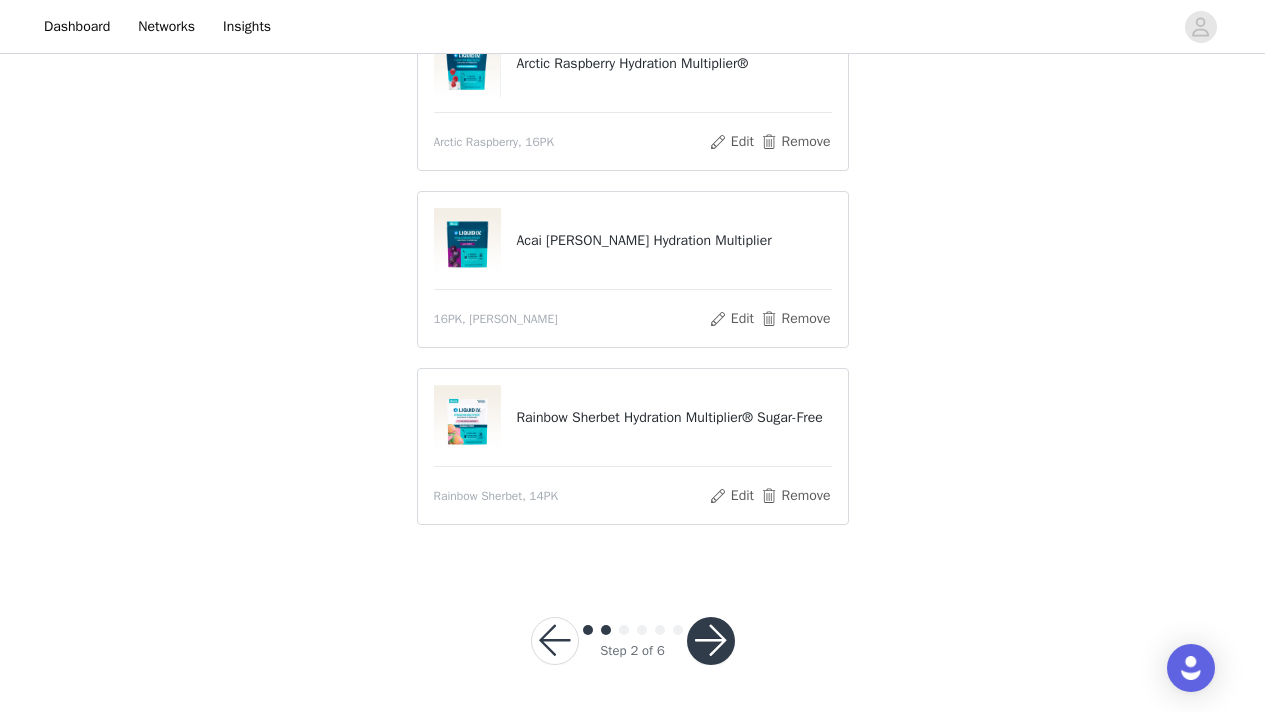 click at bounding box center (711, 641) 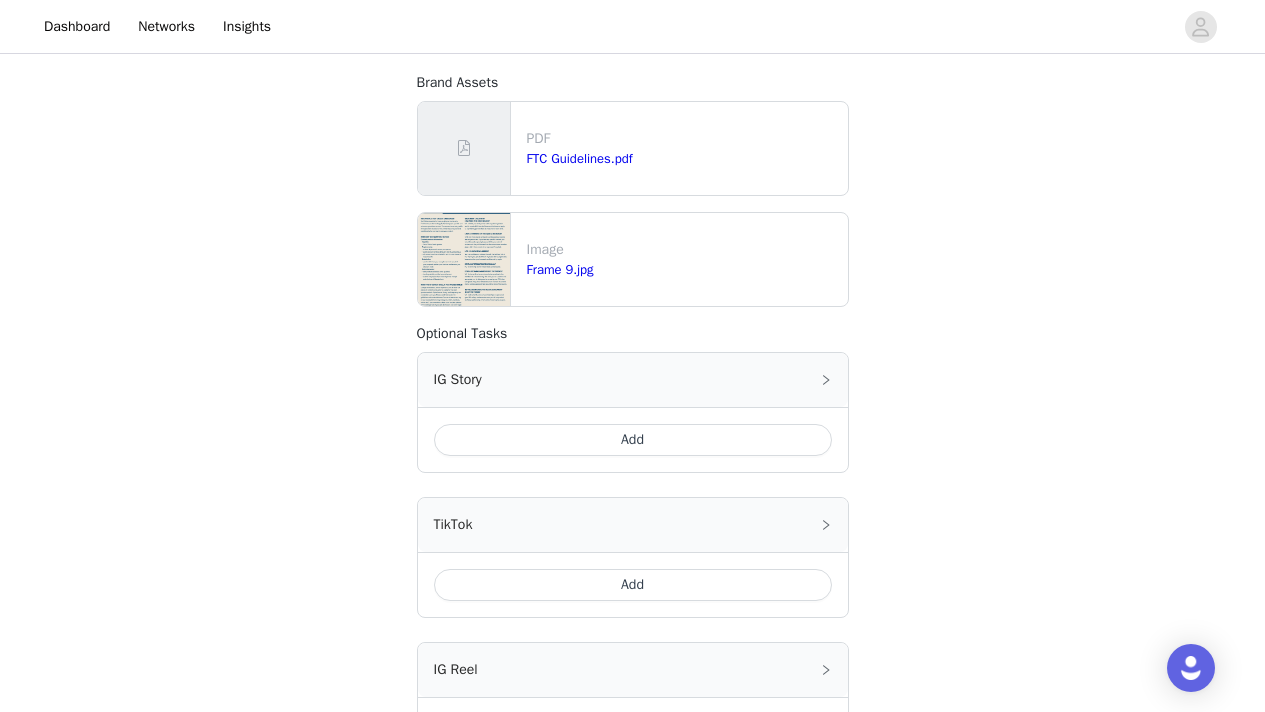scroll, scrollTop: 473, scrollLeft: 0, axis: vertical 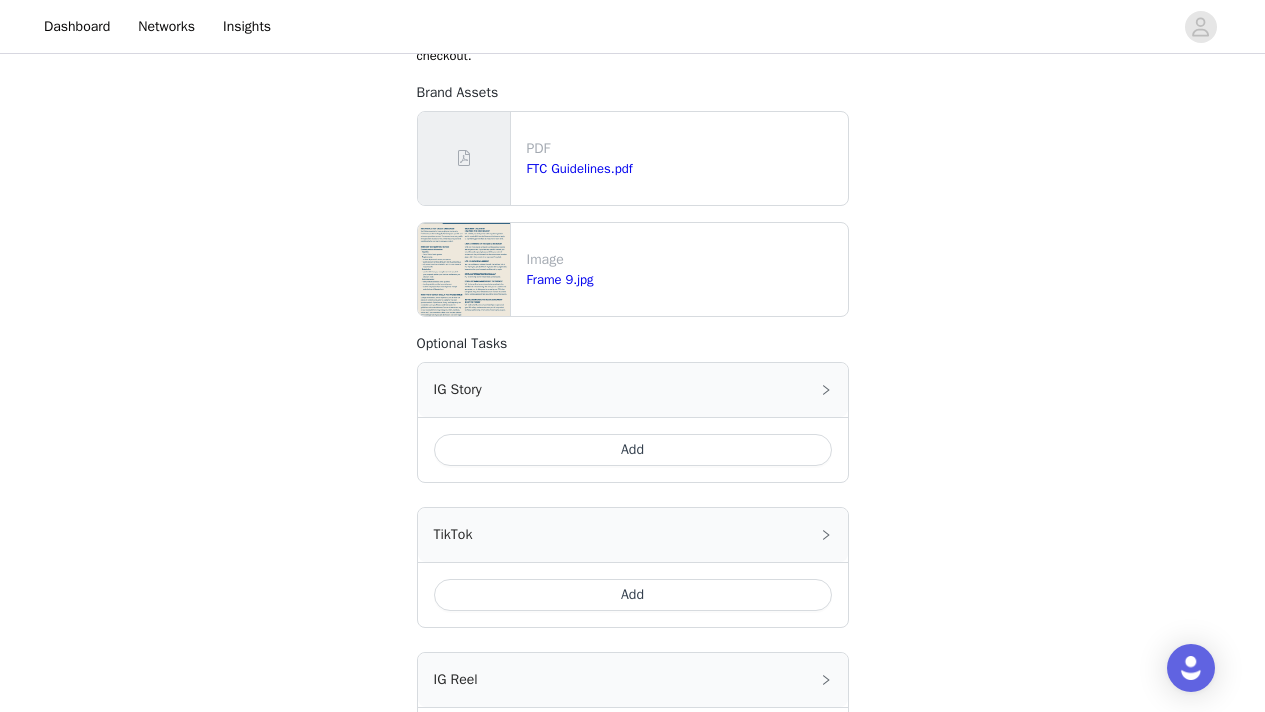 click on "Add" at bounding box center (633, 450) 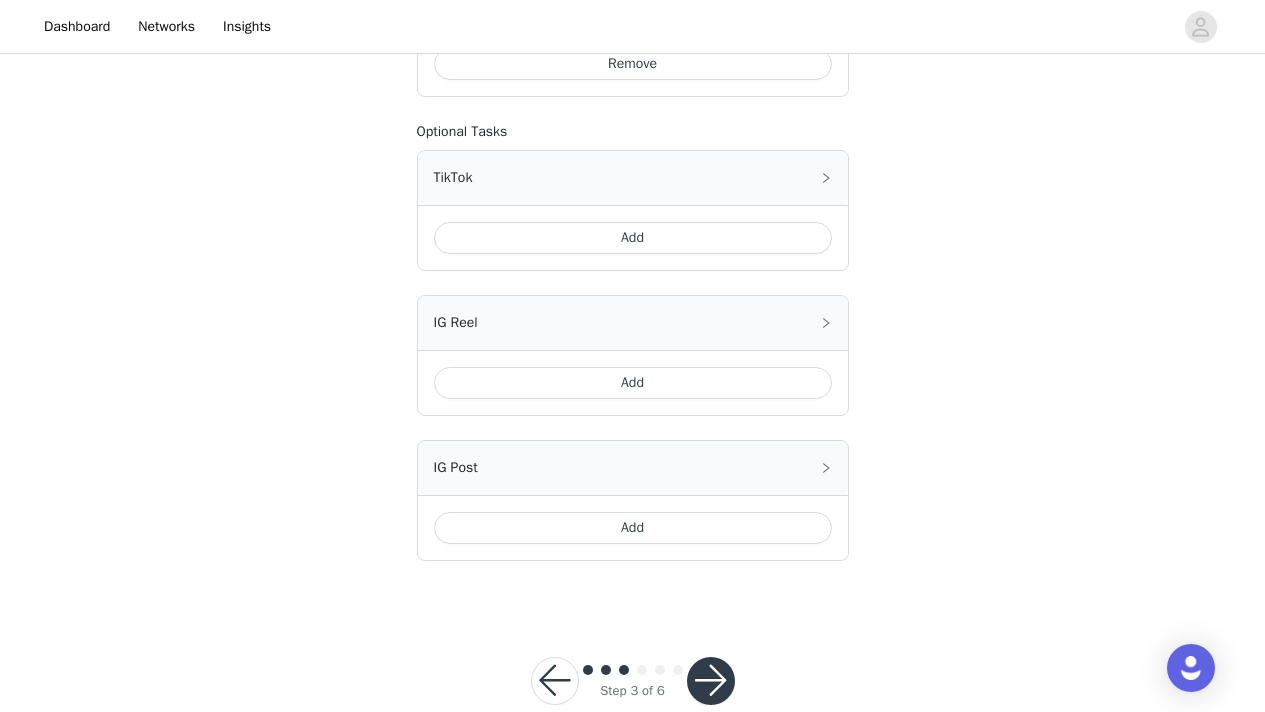 scroll, scrollTop: 1289, scrollLeft: 0, axis: vertical 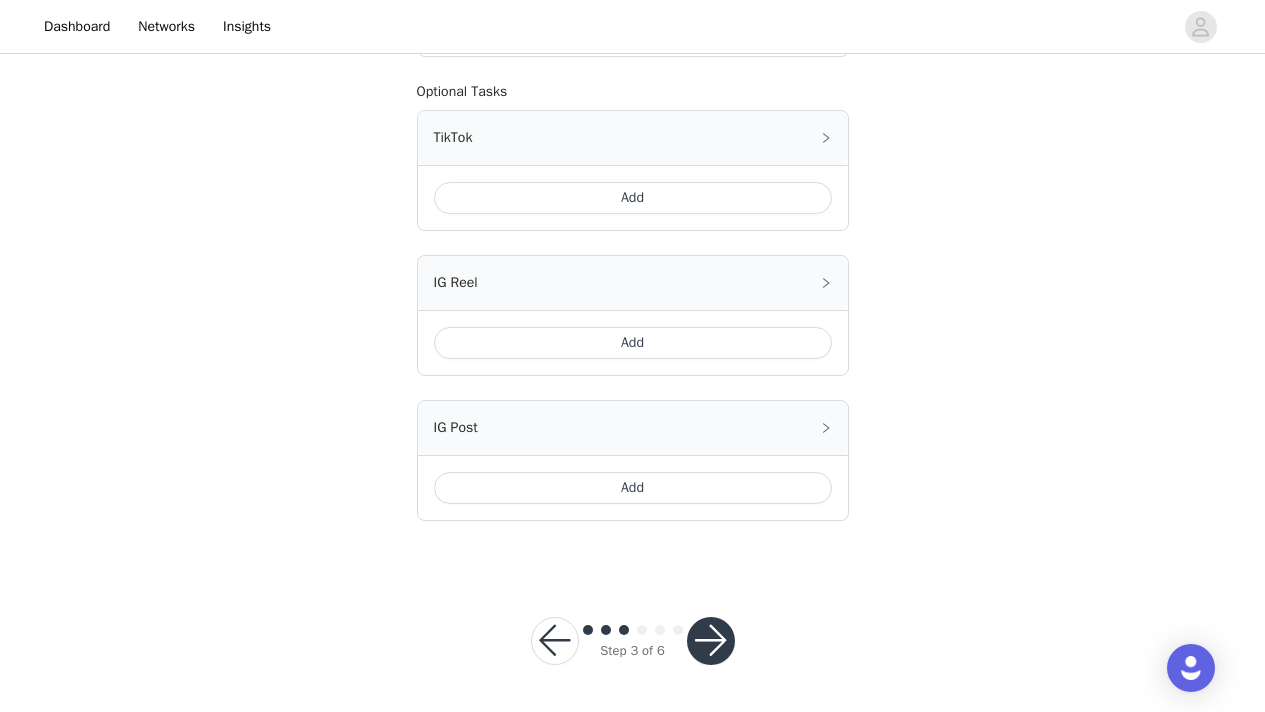 click at bounding box center [711, 641] 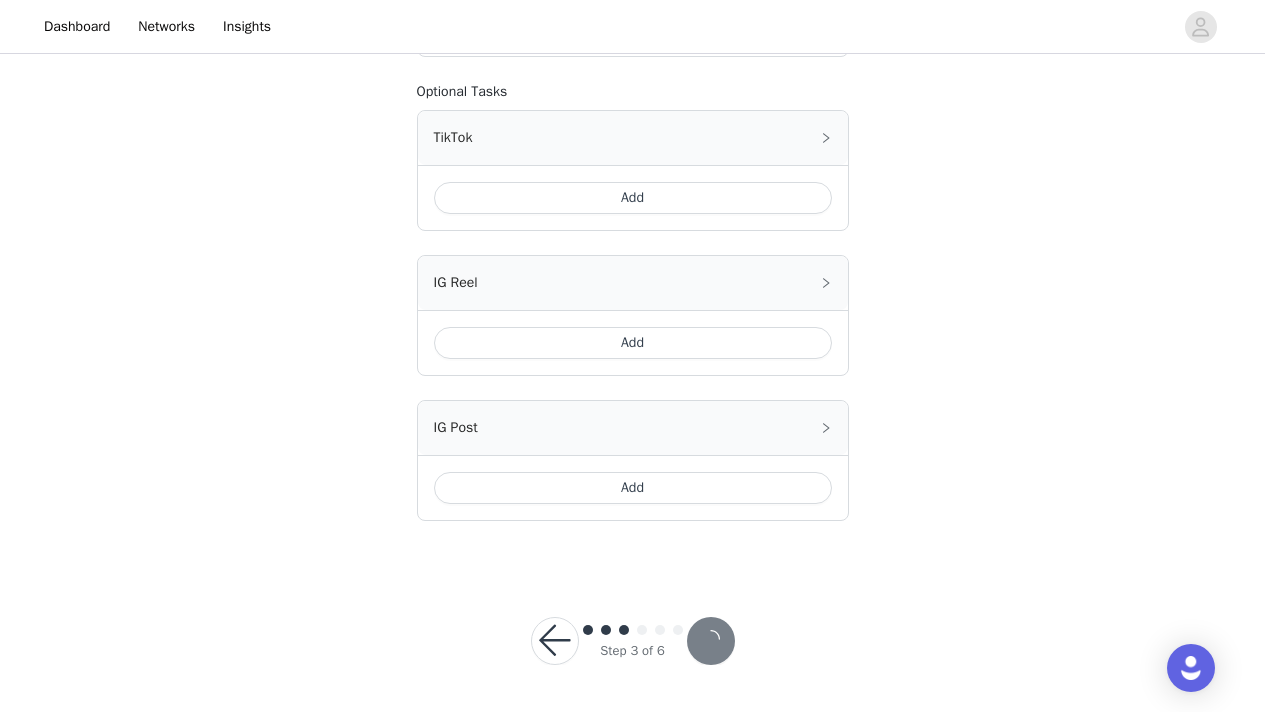 scroll, scrollTop: 0, scrollLeft: 0, axis: both 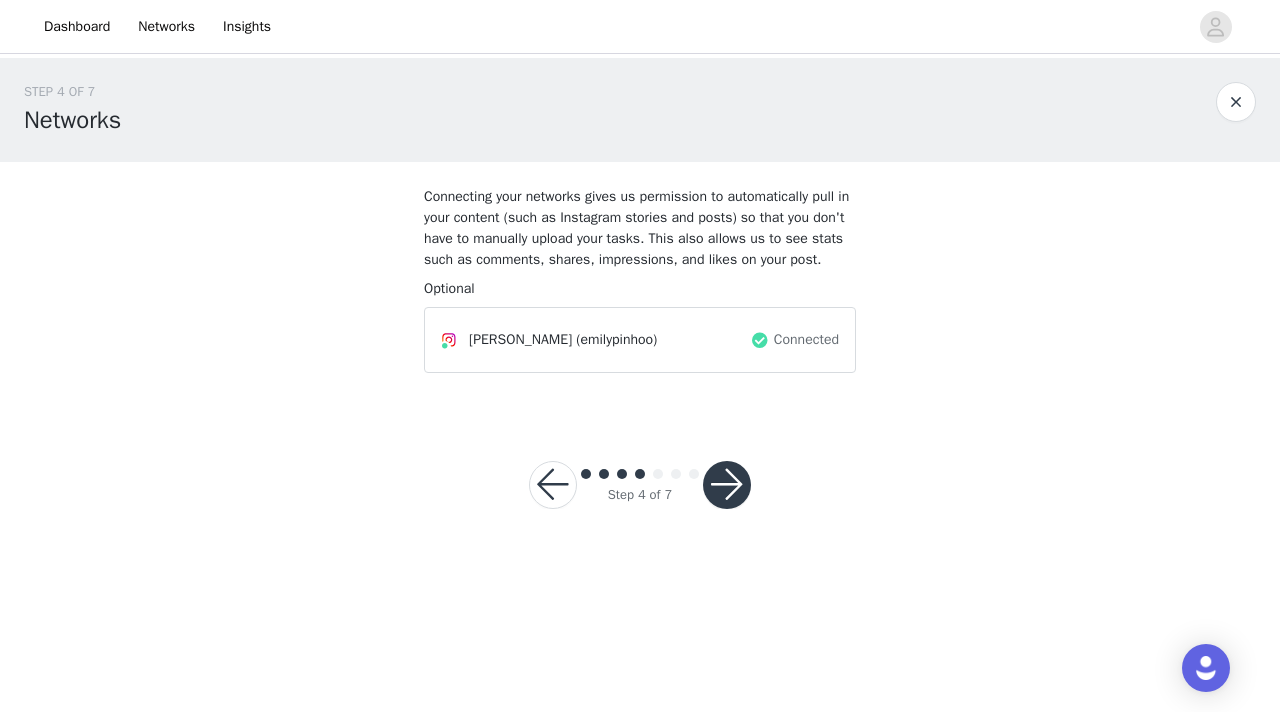 click on "Connected" at bounding box center [794, 340] 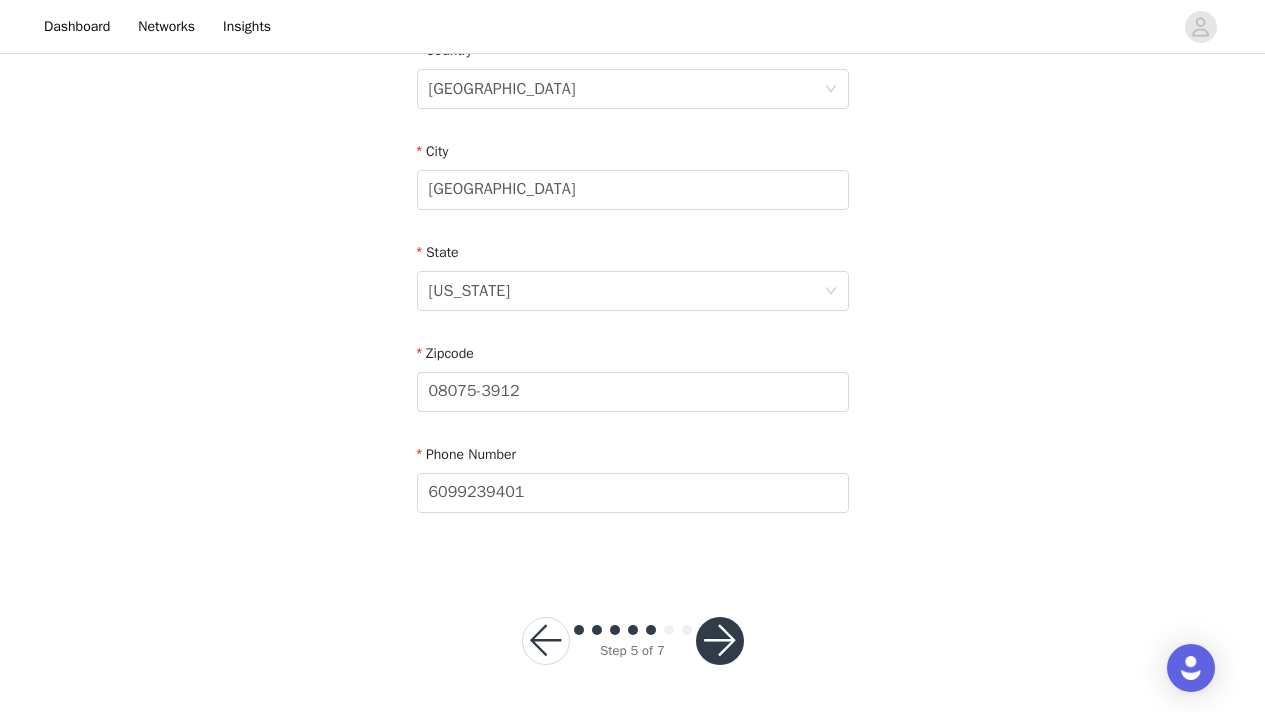 scroll, scrollTop: 638, scrollLeft: 0, axis: vertical 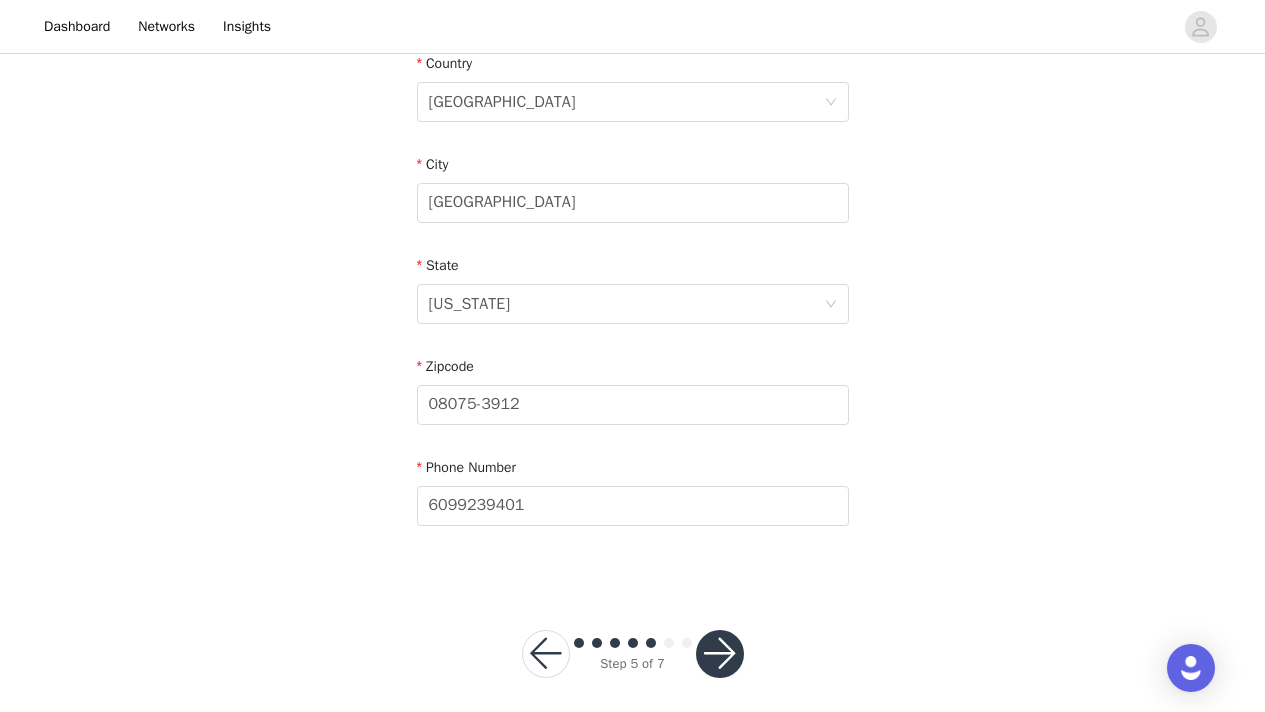 click at bounding box center (720, 654) 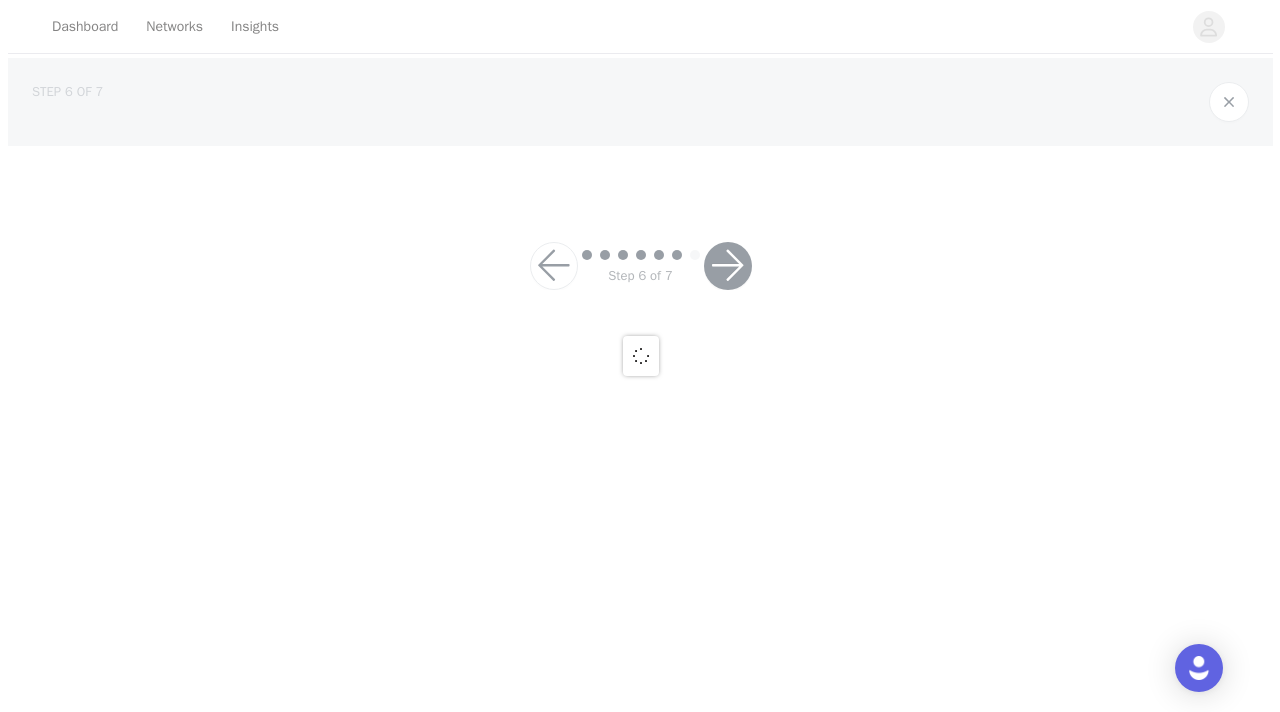 scroll, scrollTop: 0, scrollLeft: 0, axis: both 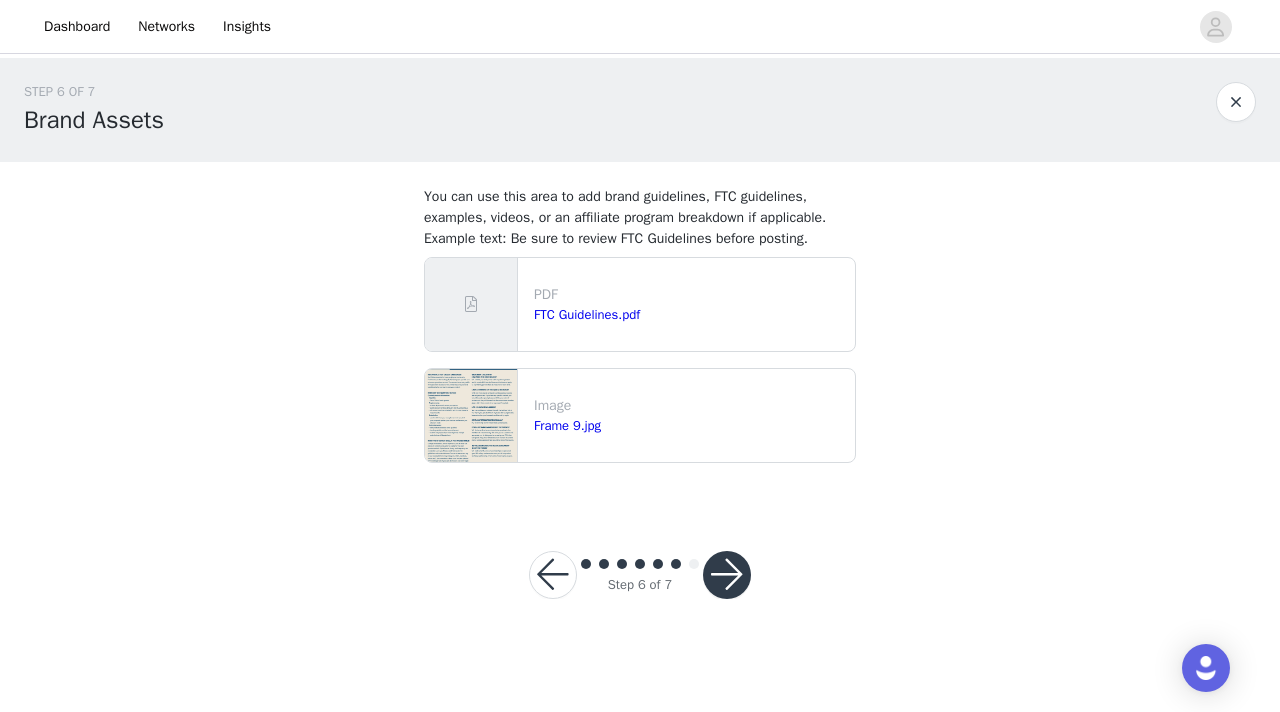 click at bounding box center [727, 575] 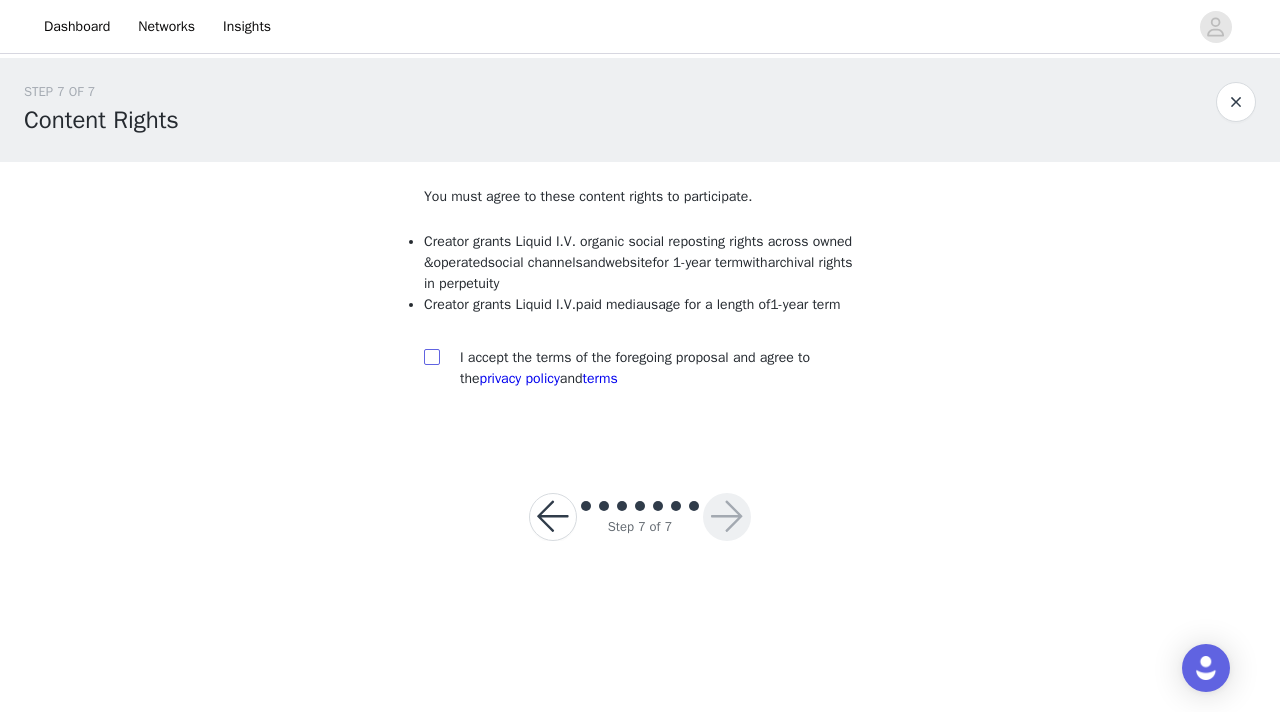 click at bounding box center [432, 357] 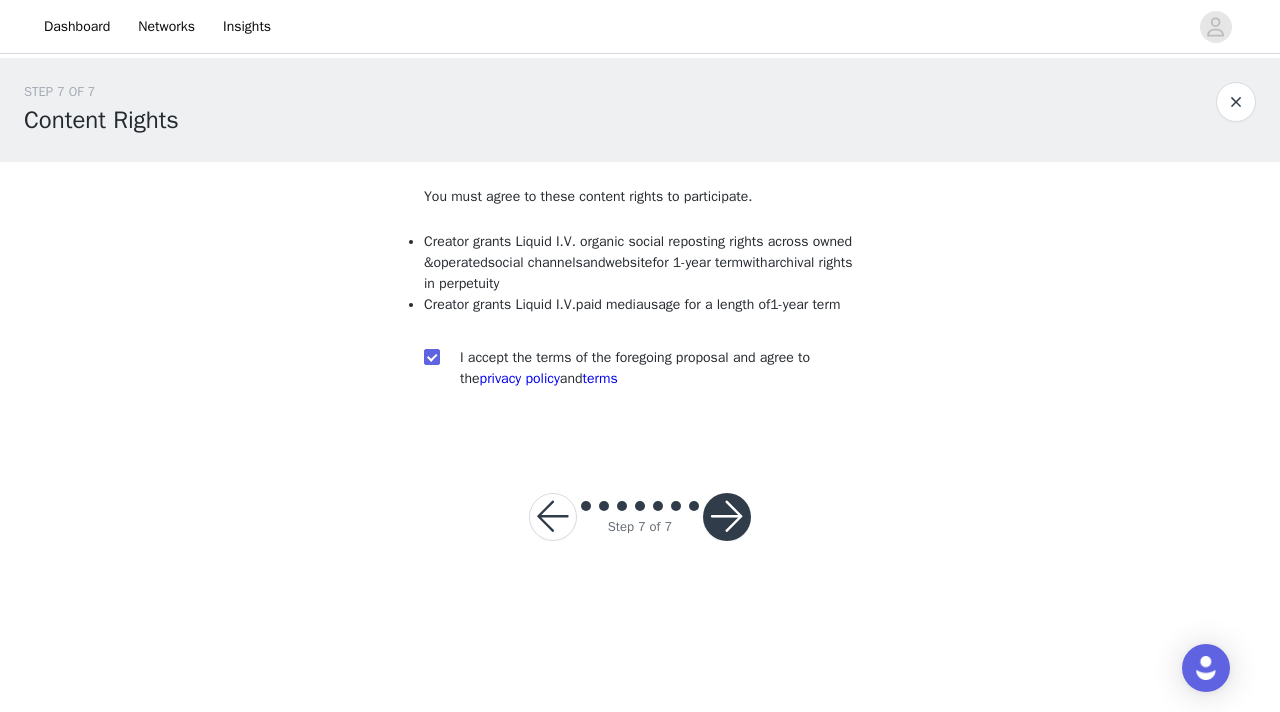 click at bounding box center (727, 517) 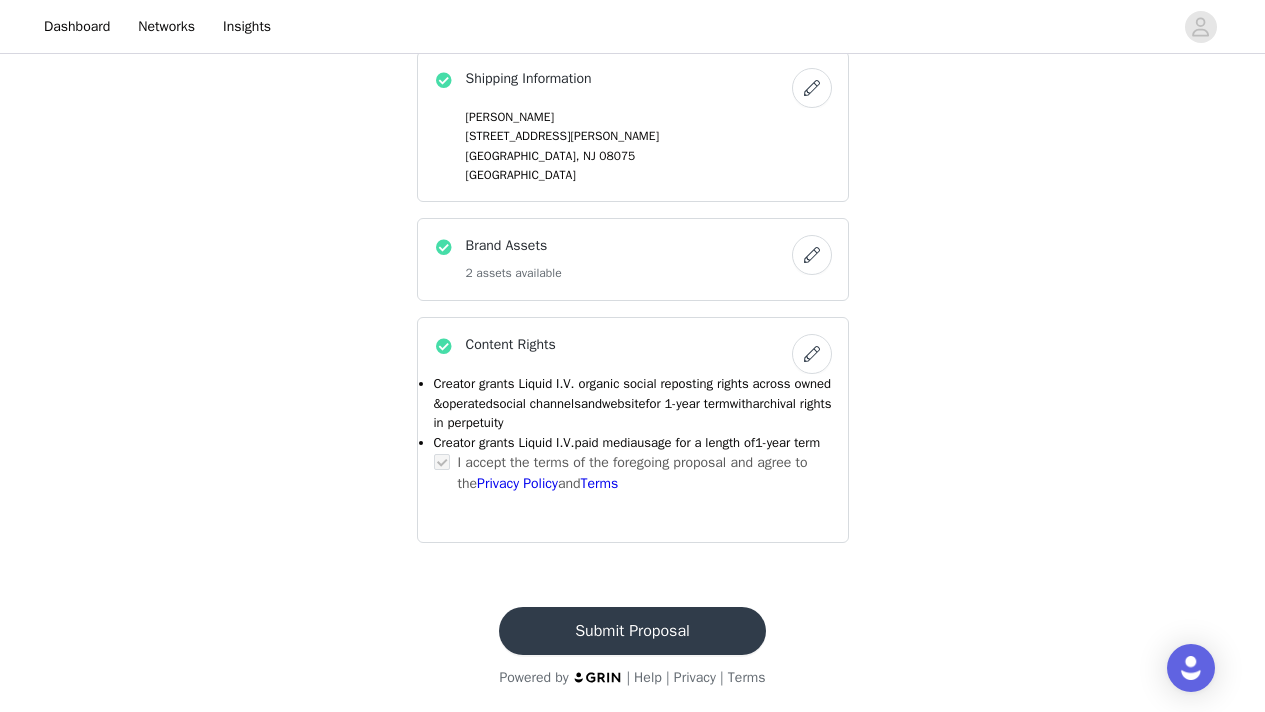 click on "Submit Proposal" at bounding box center [632, 631] 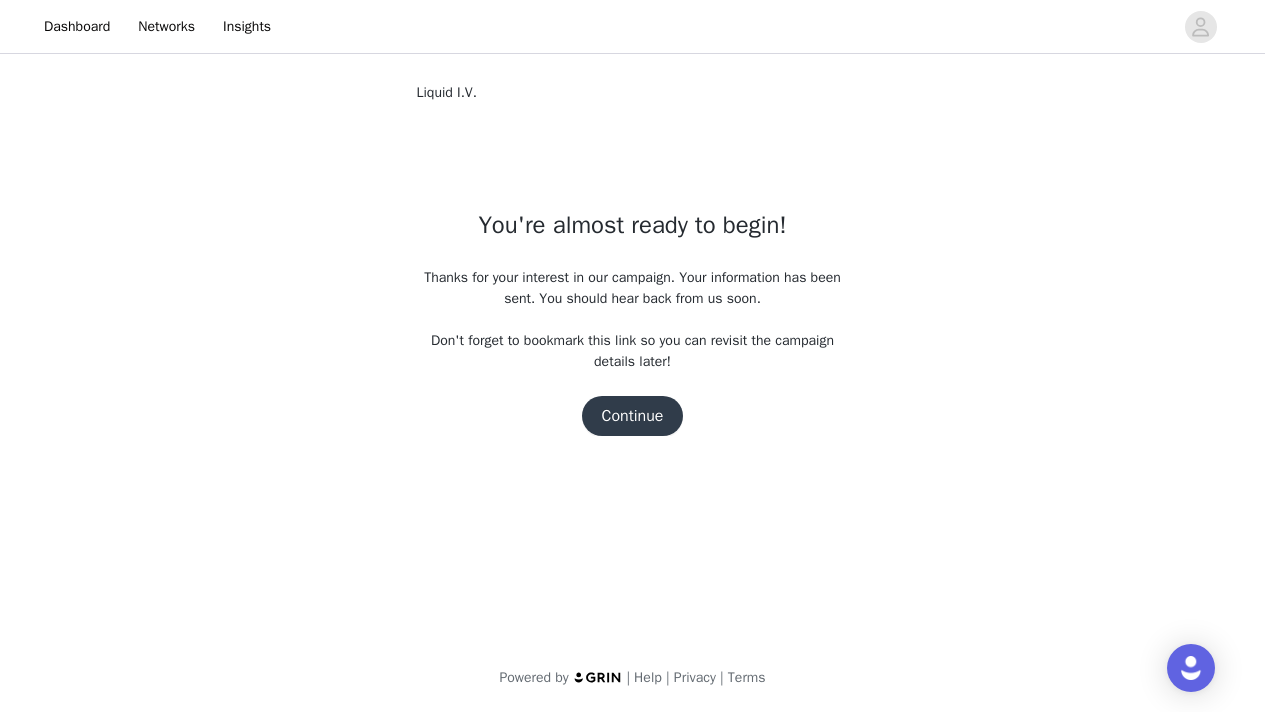 scroll, scrollTop: 0, scrollLeft: 0, axis: both 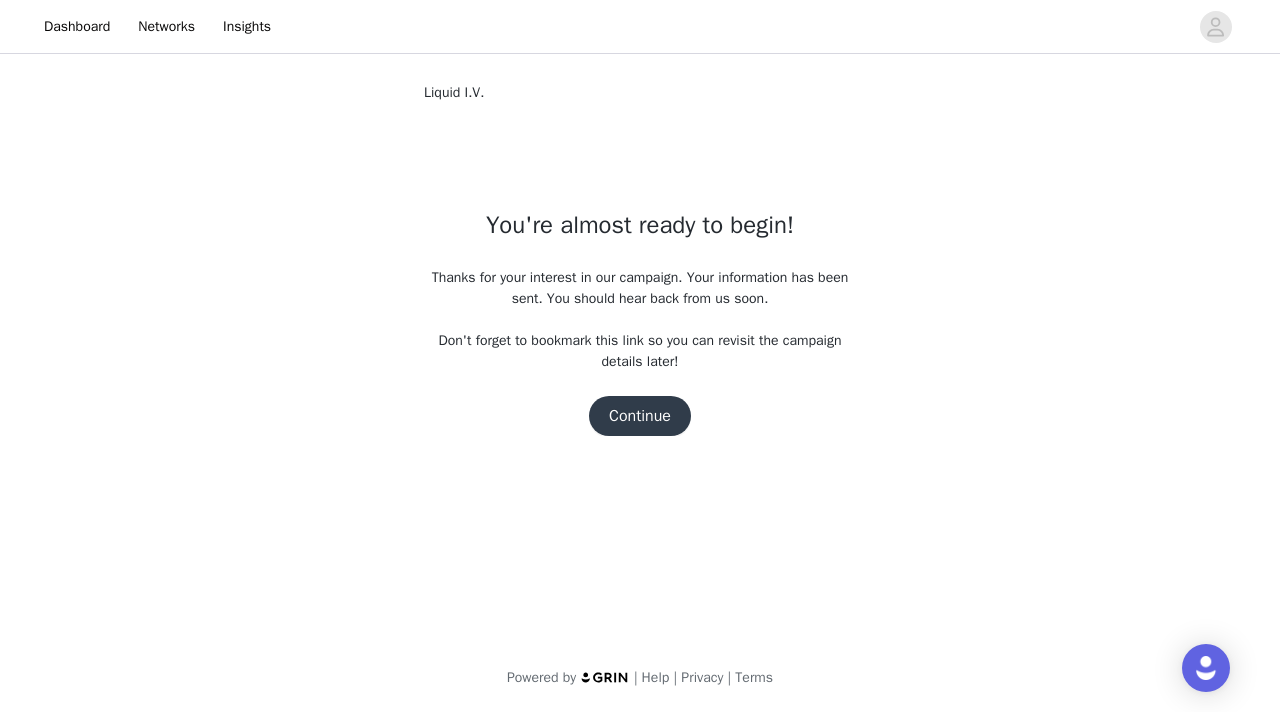 click on "Continue" at bounding box center (640, 416) 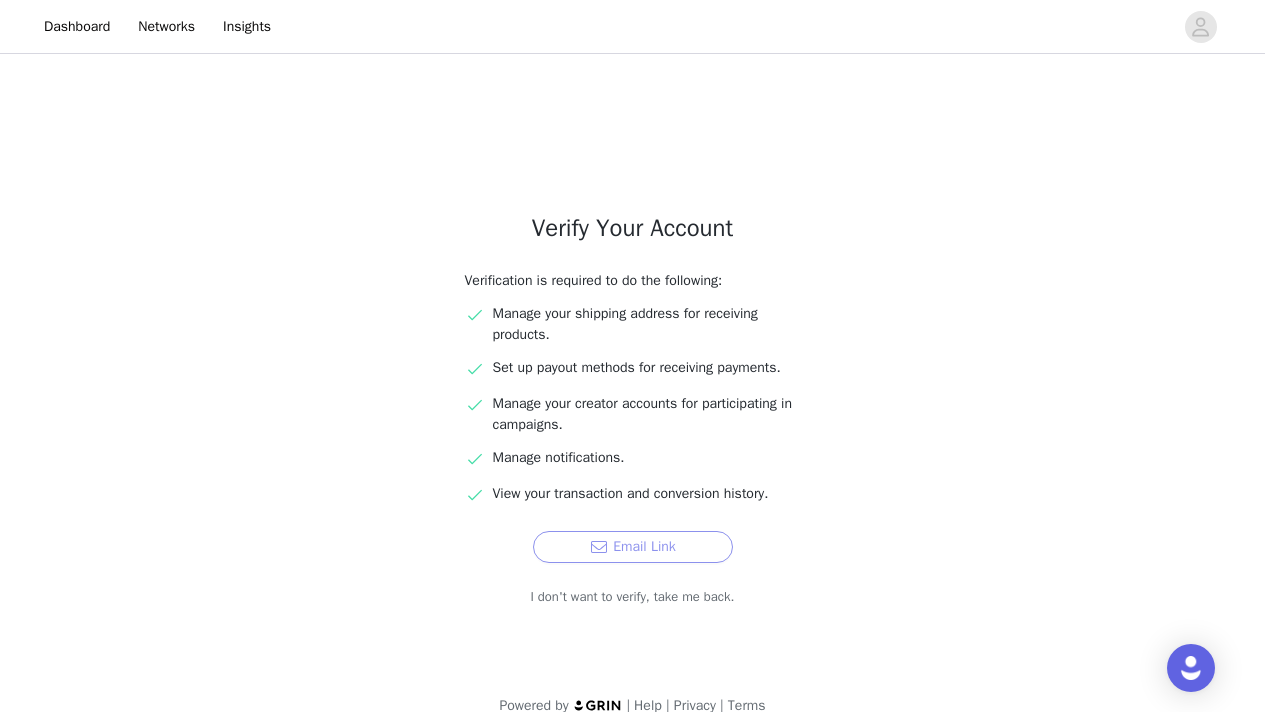 click on "Email Link" at bounding box center (633, 547) 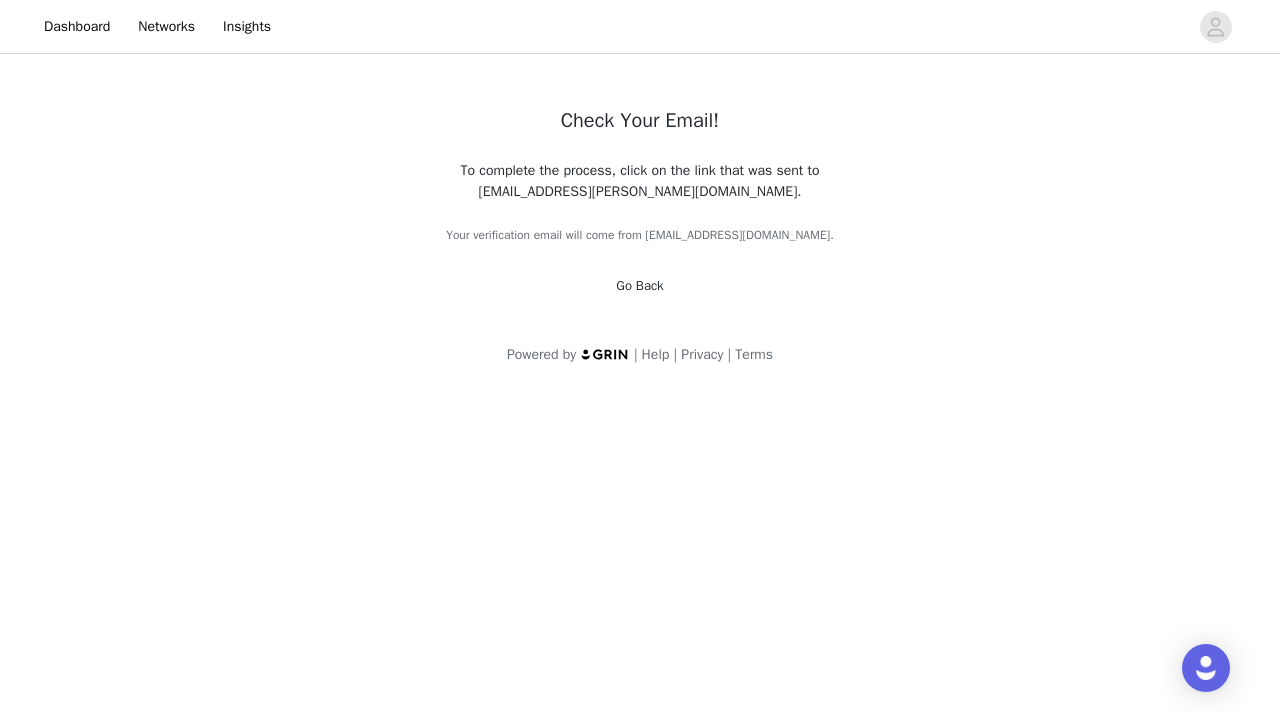 click on "Go Back" at bounding box center (639, 285) 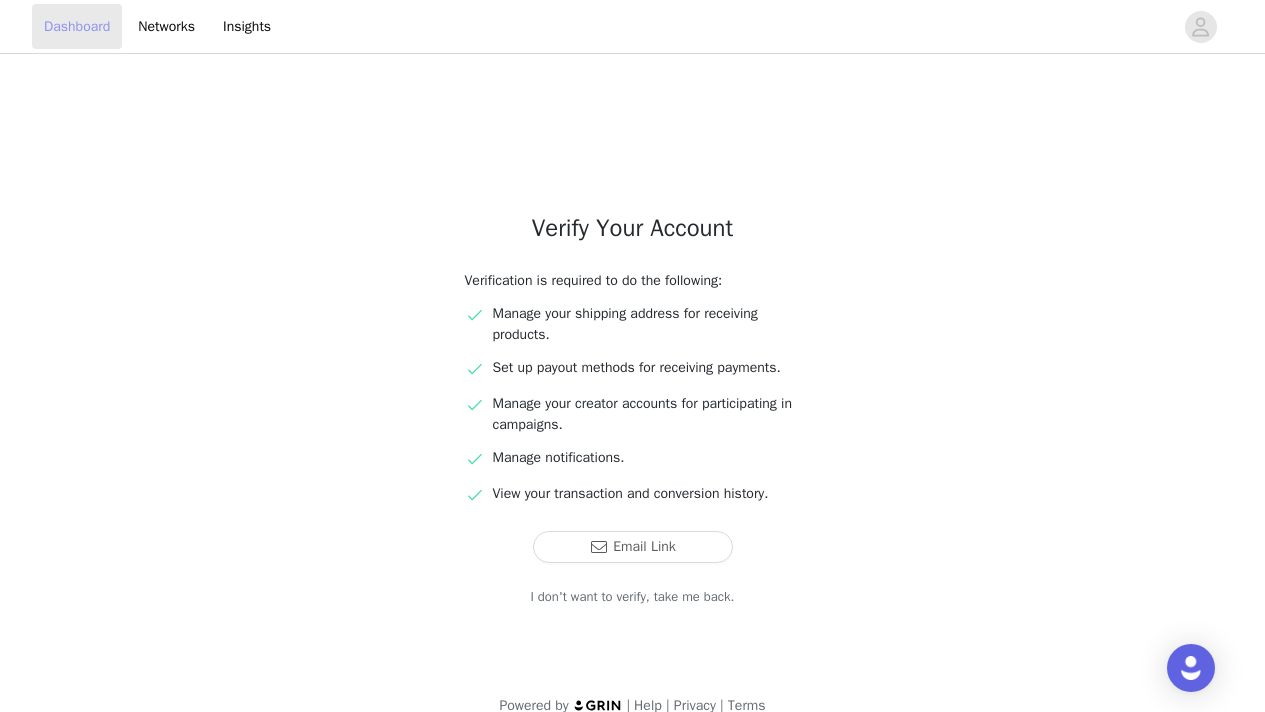 click on "Dashboard" at bounding box center (77, 26) 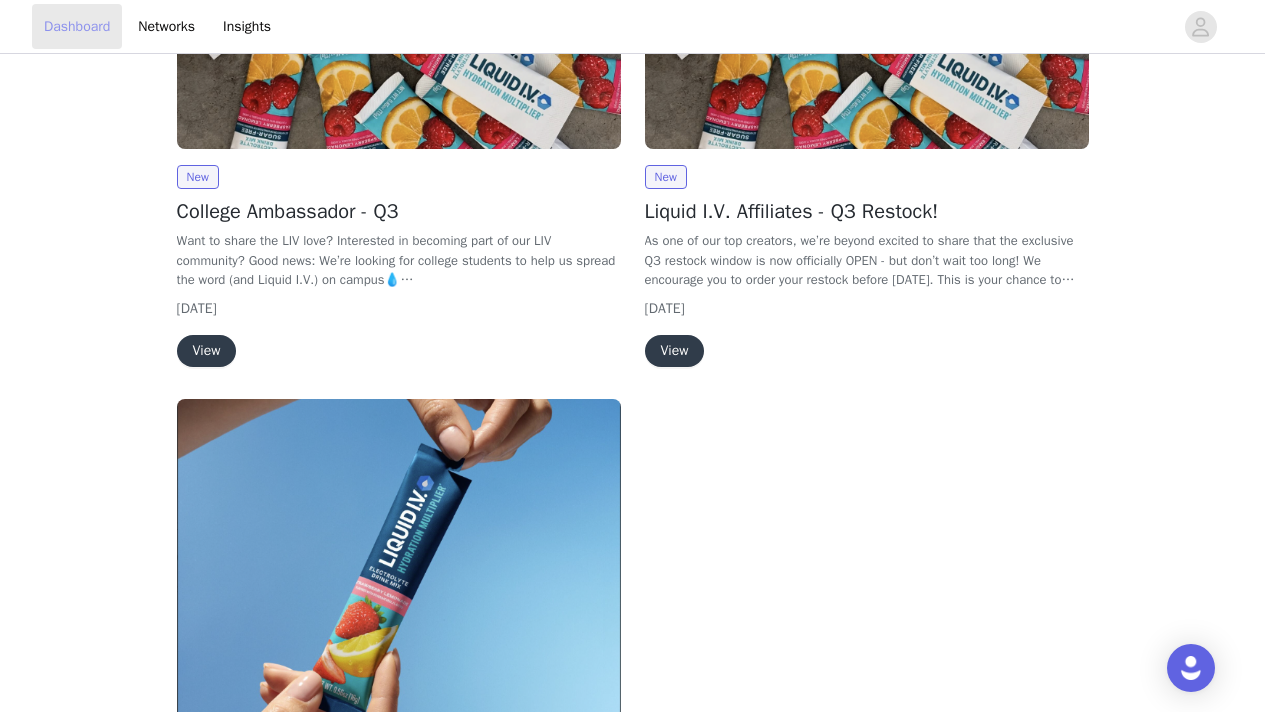 scroll, scrollTop: 515, scrollLeft: 0, axis: vertical 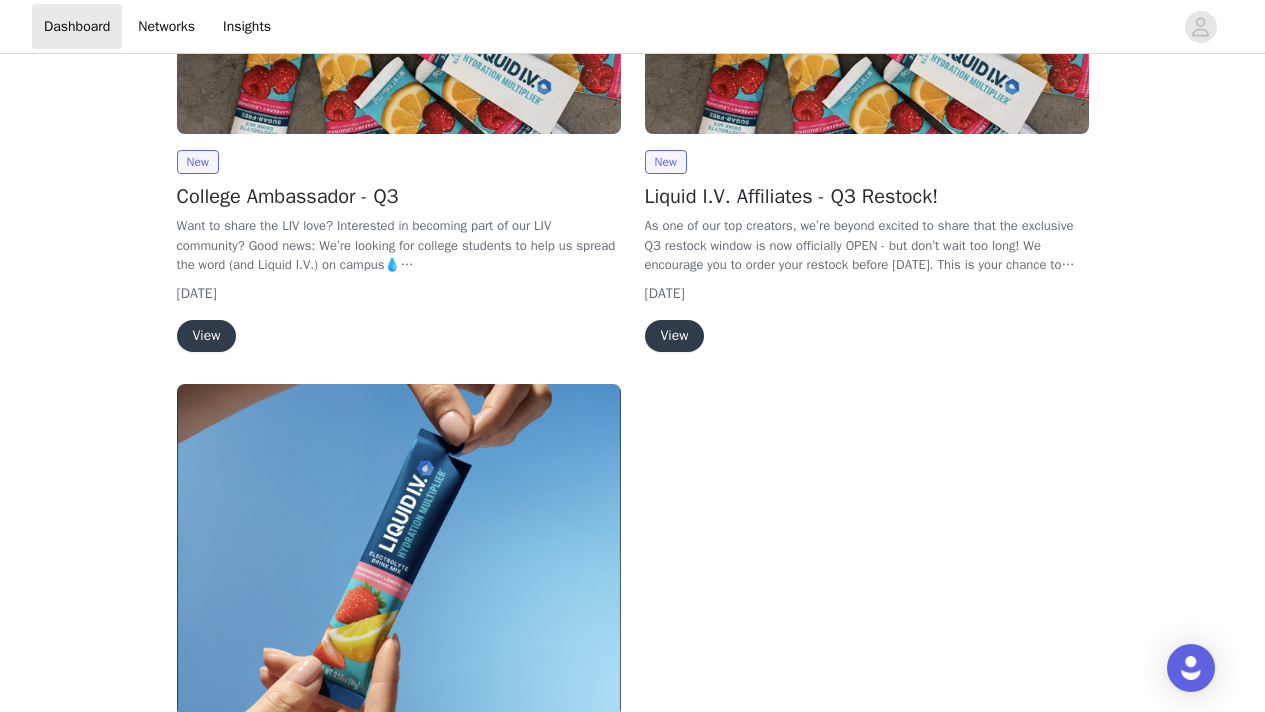 click on "View" at bounding box center [675, 336] 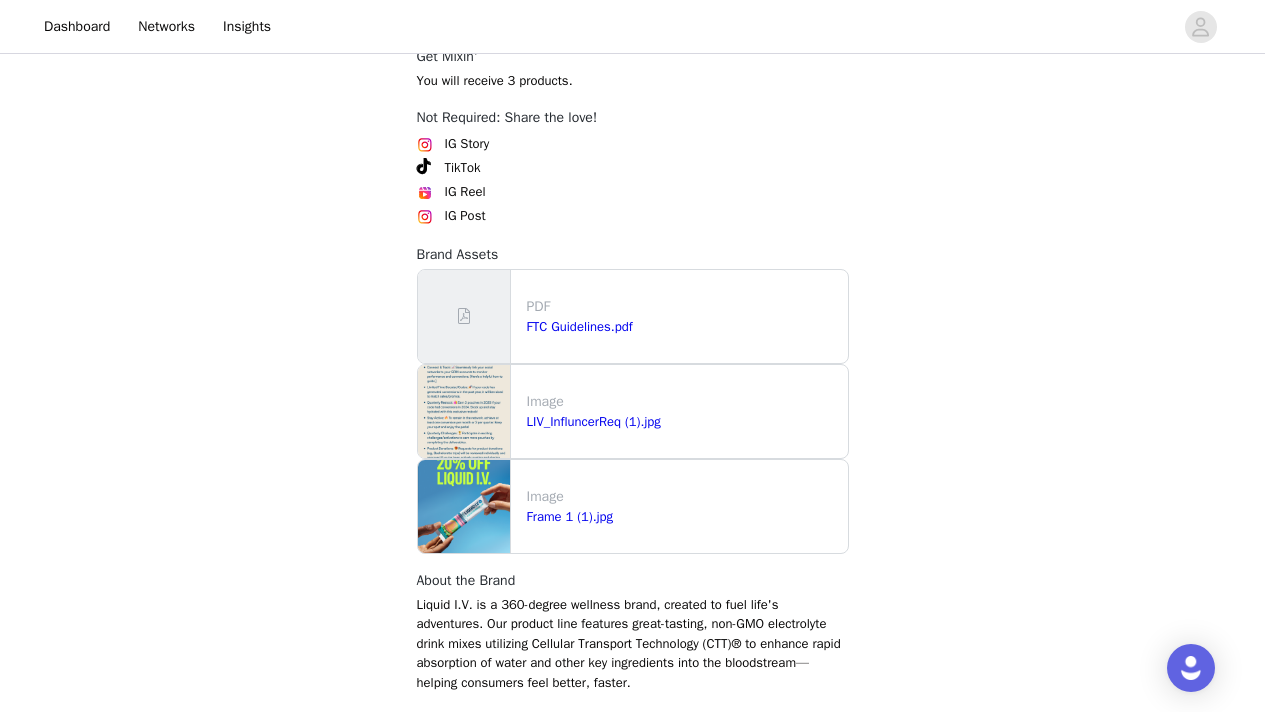 scroll, scrollTop: 1317, scrollLeft: 0, axis: vertical 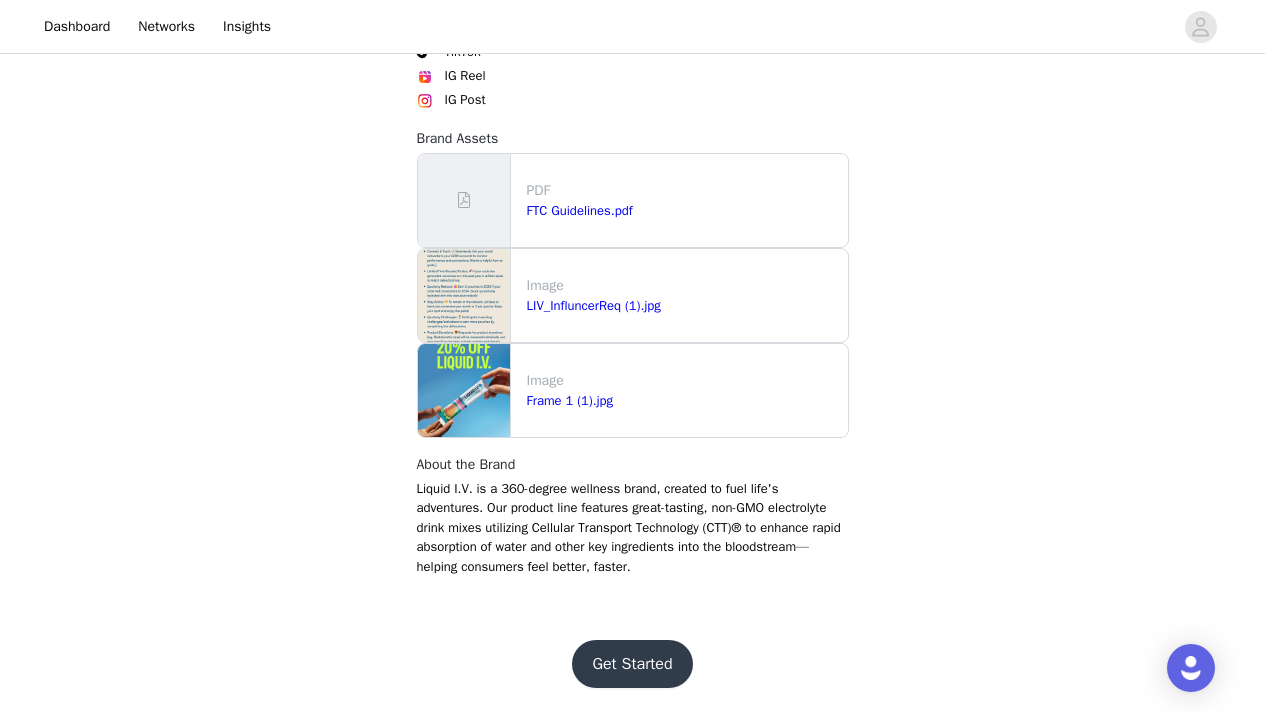 click on "Get Started" at bounding box center [632, 664] 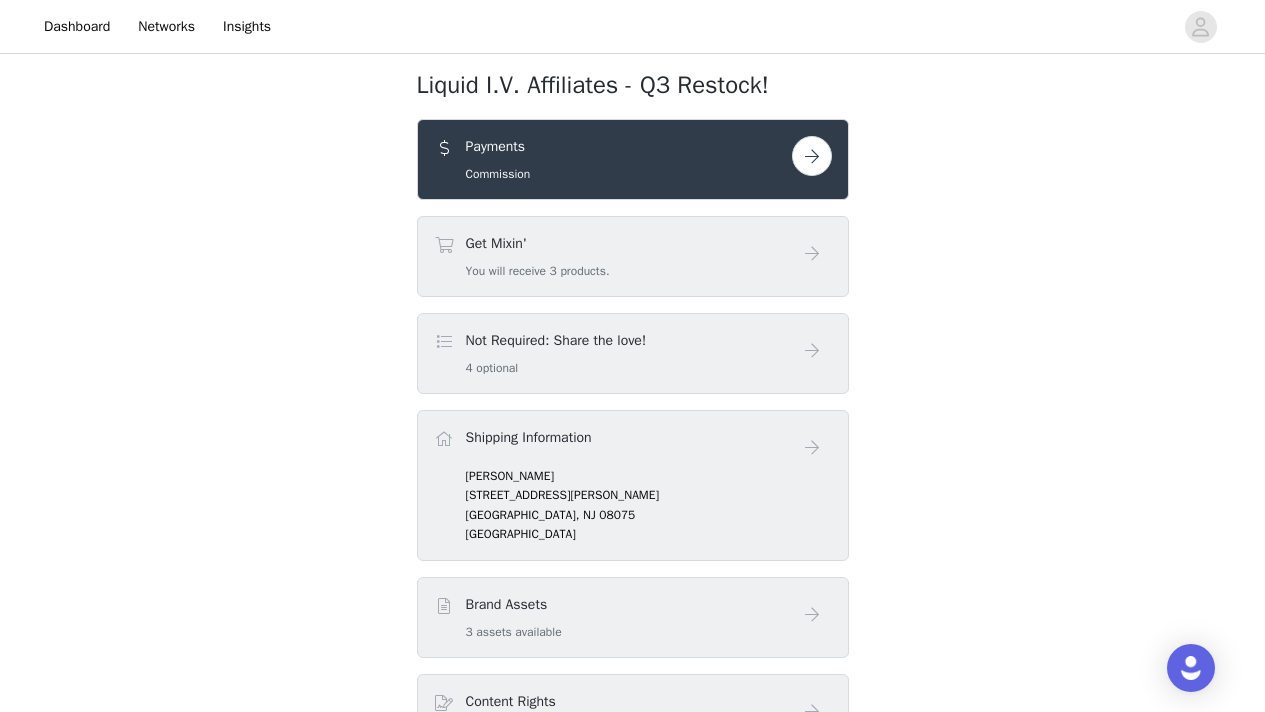 scroll, scrollTop: 494, scrollLeft: 0, axis: vertical 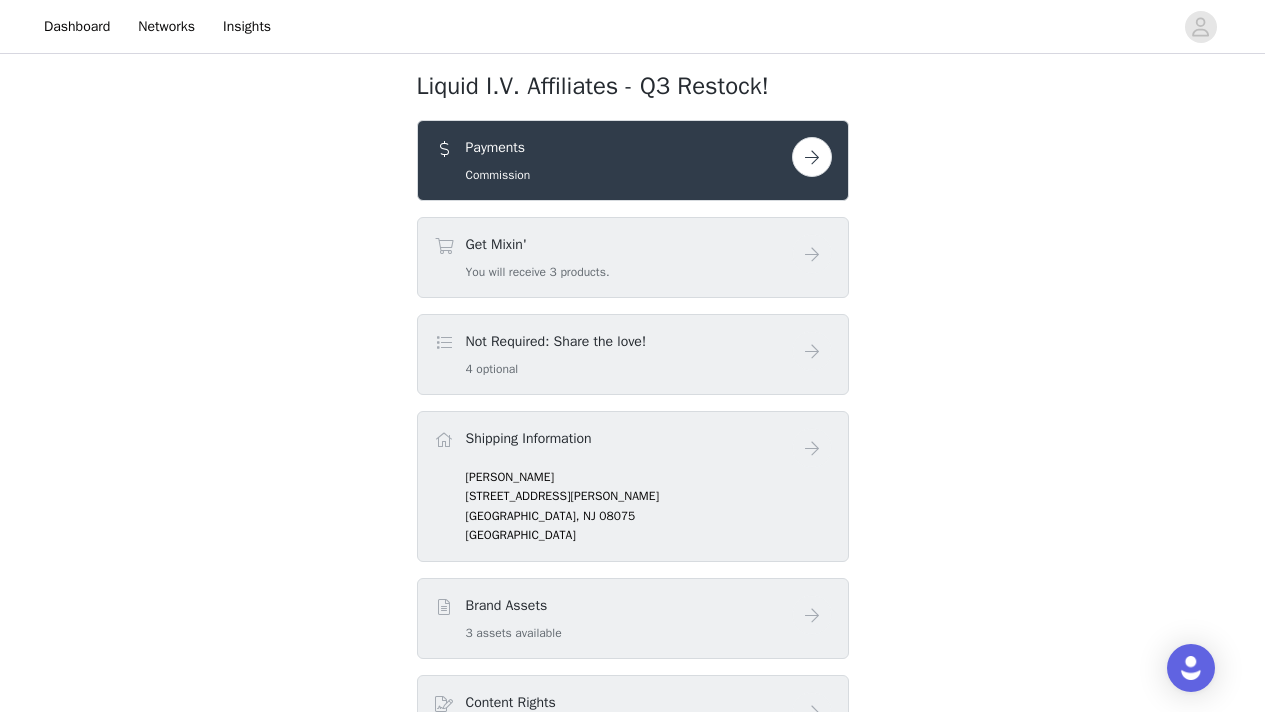 click at bounding box center (812, 157) 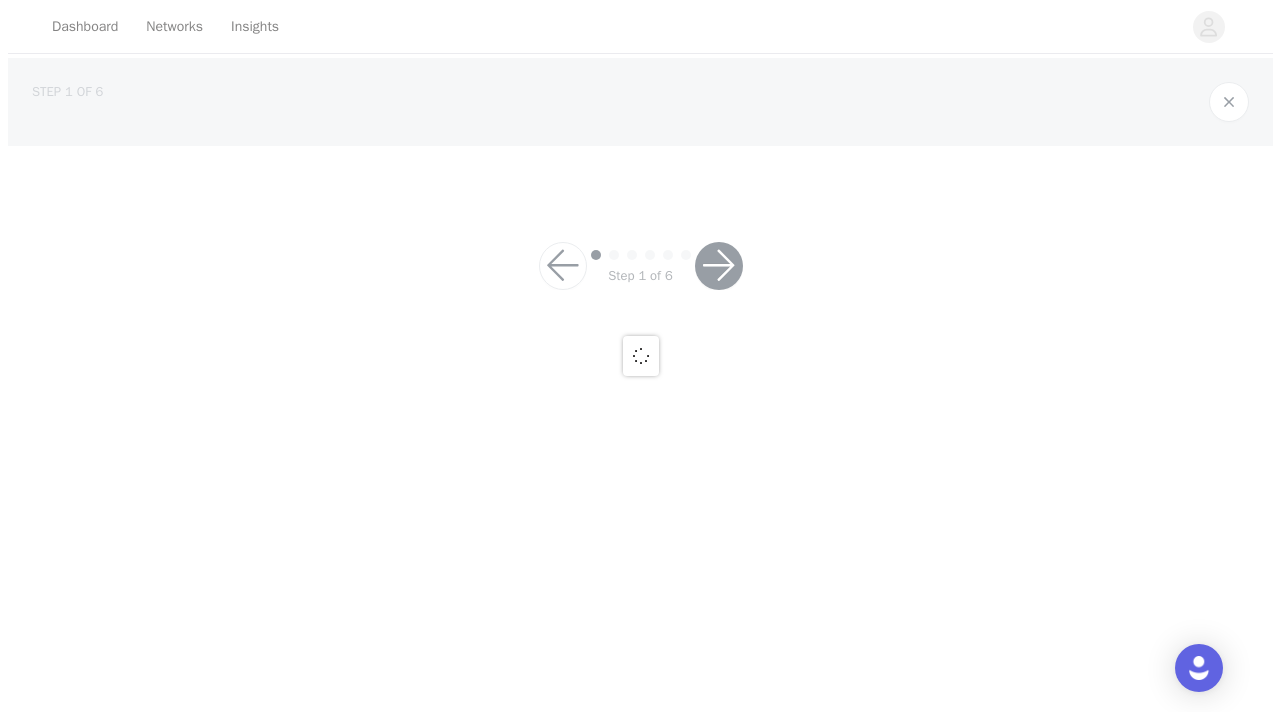 scroll, scrollTop: 0, scrollLeft: 0, axis: both 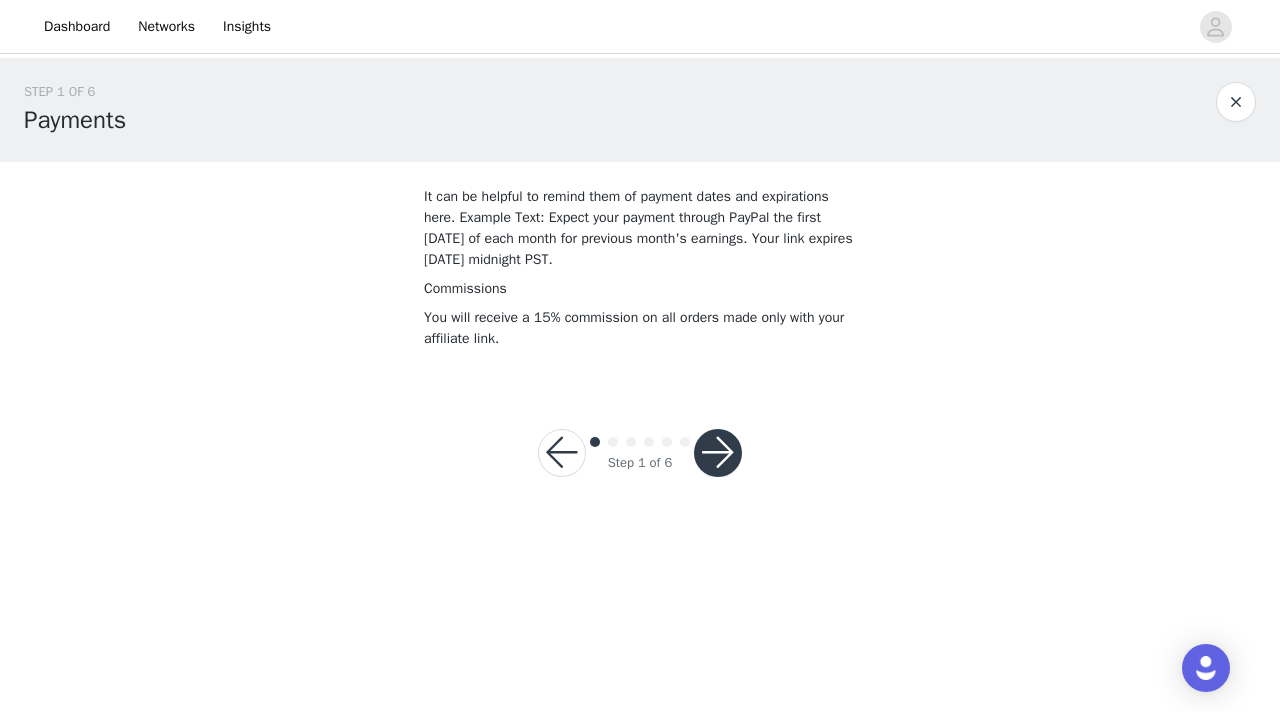 click at bounding box center (718, 453) 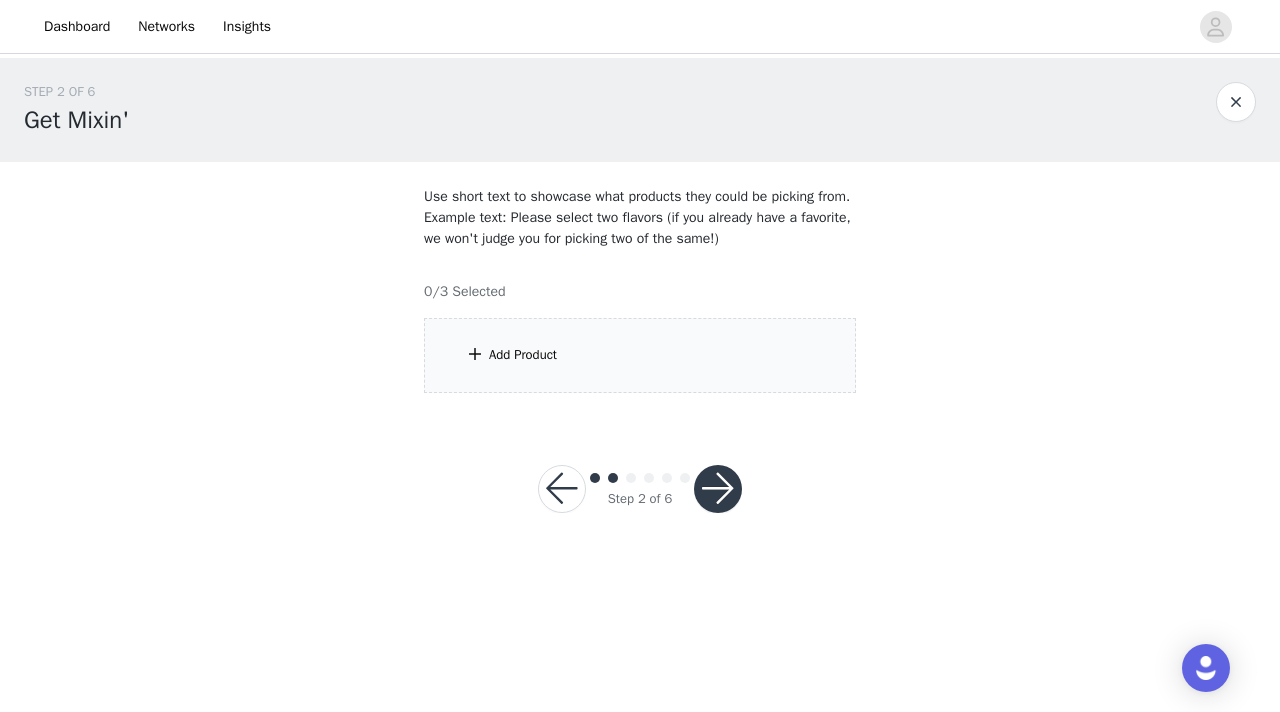 click on "Add Product" at bounding box center [640, 355] 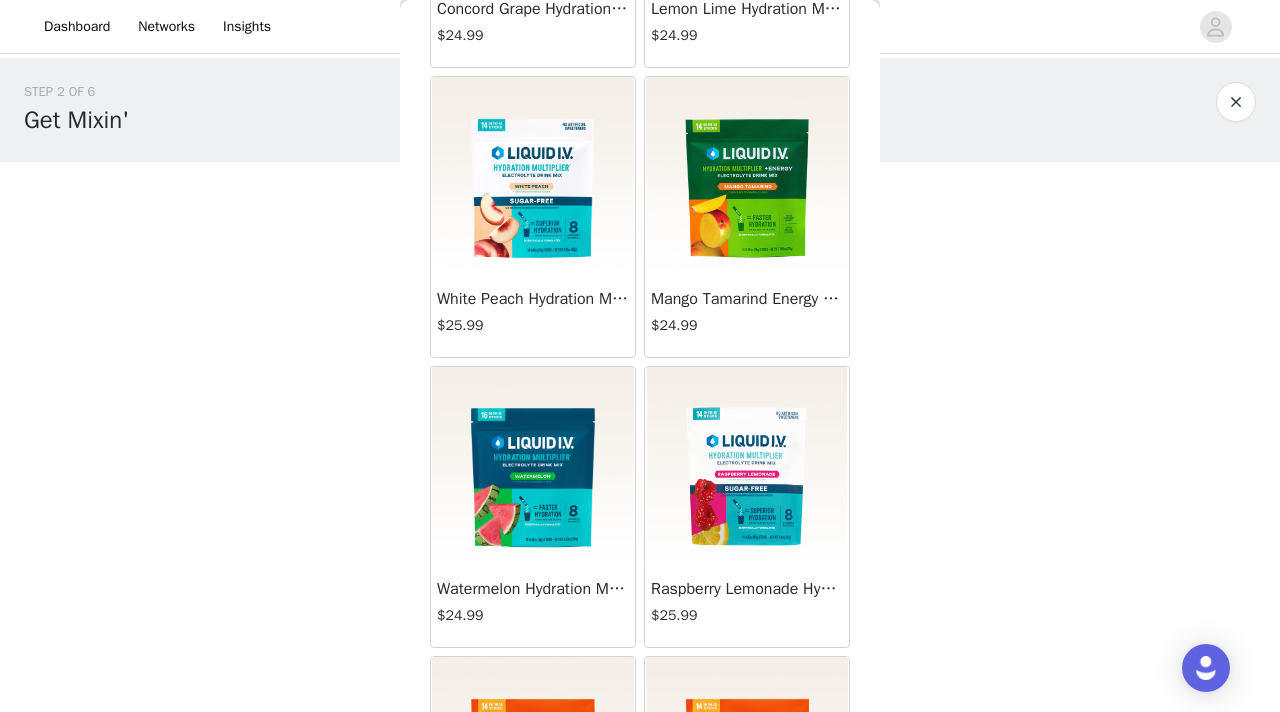 scroll, scrollTop: 1187, scrollLeft: 0, axis: vertical 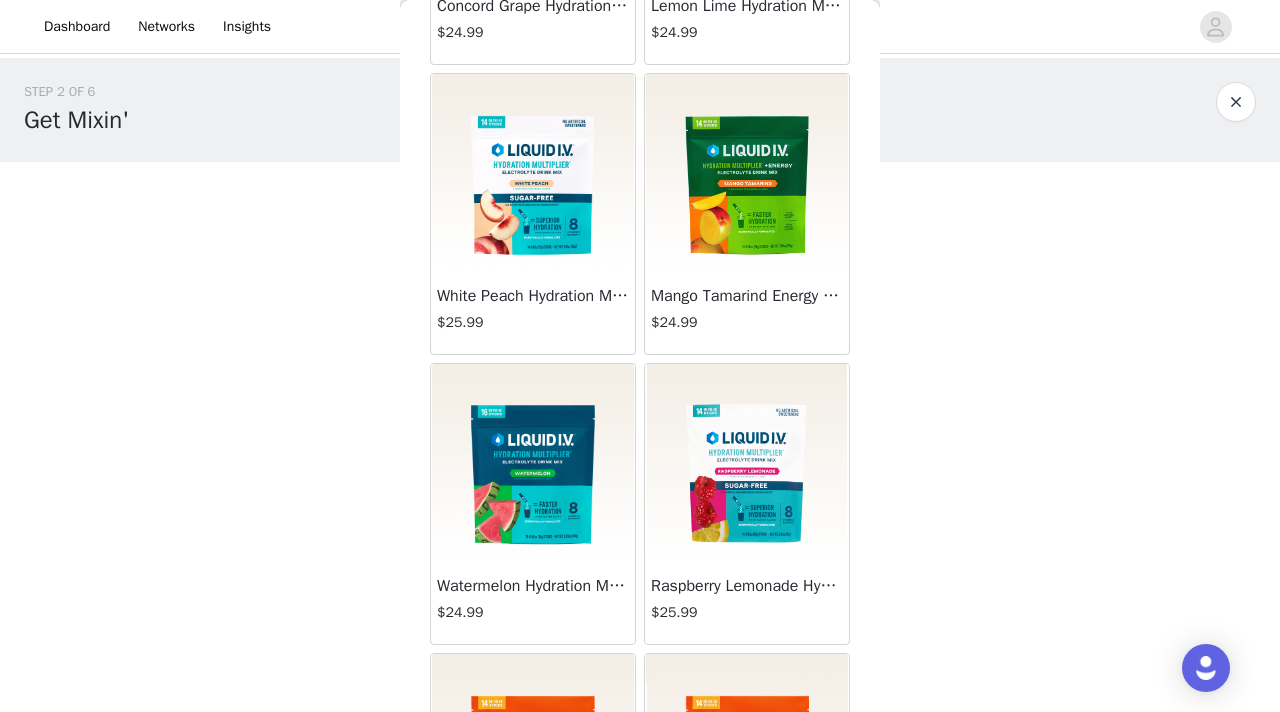 click on "STEP 2 OF 6
Get Mixin'
Use short text to showcase what products they could be picking from. Example text: Please select two flavors (if you already have a favorite, we won't judge you for picking two of the same!)       0/3 Selected           Add Product       Back       Variety Pack Sugar-Free Hydration Multiplier®   $24.99       Grapefruit Hydration Multiplier   $24.99       Strawberry Hydration Multiplier   $24.99       Mango Hydration Multiplier®   $24.99       [PERSON_NAME] Colada Hydration Multiplier®   $24.99       Pear Hydration Multiplier   $24.99       Concord Grape Hydration Multiplier   $24.99       Lemon Lime Hydration Multiplier   $24.99       White Peach Hydration Multiplier Sugar-Free   $25.99       Mango Tamarind Energy Multiplier   $24.99       Watermelon Hydration Multiplier   $24.99       Raspberry Lemonade Hydration Multiplier® Sugar-Free   $25.99         $24.99         $24.99         $24.99" at bounding box center [640, 309] 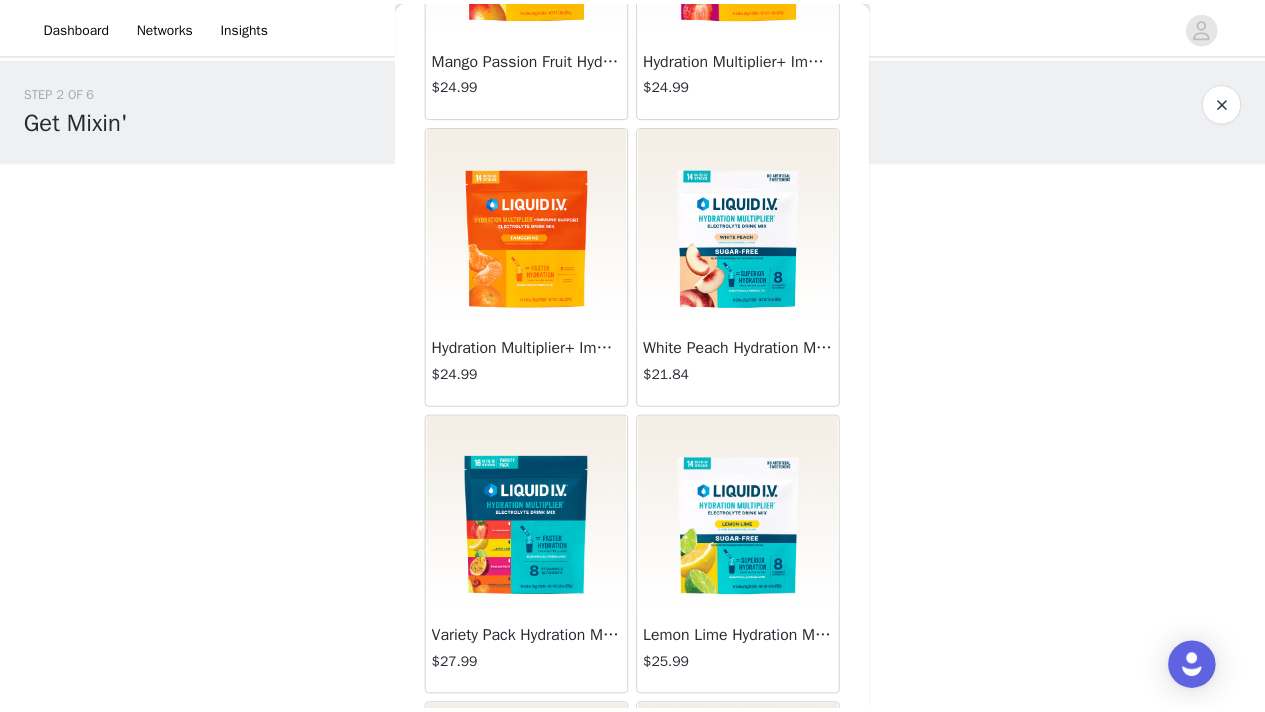 scroll, scrollTop: 2319, scrollLeft: 0, axis: vertical 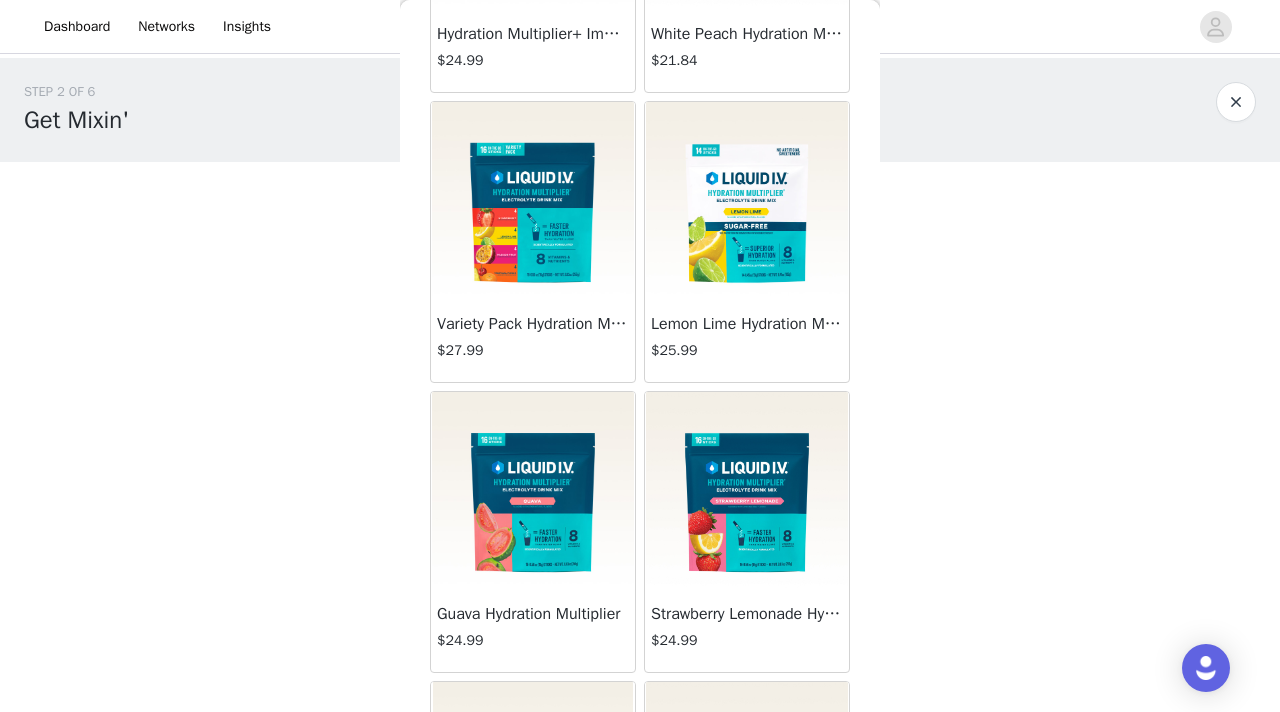click at bounding box center (1236, 102) 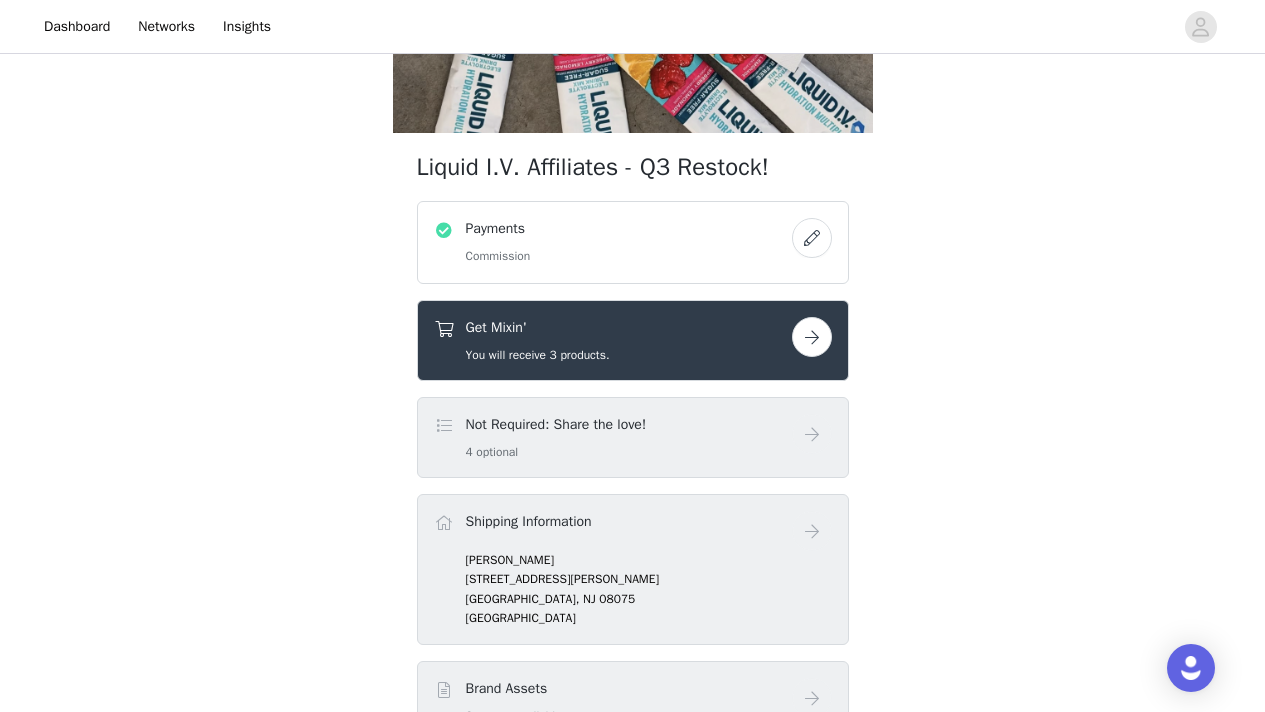 scroll, scrollTop: 417, scrollLeft: 0, axis: vertical 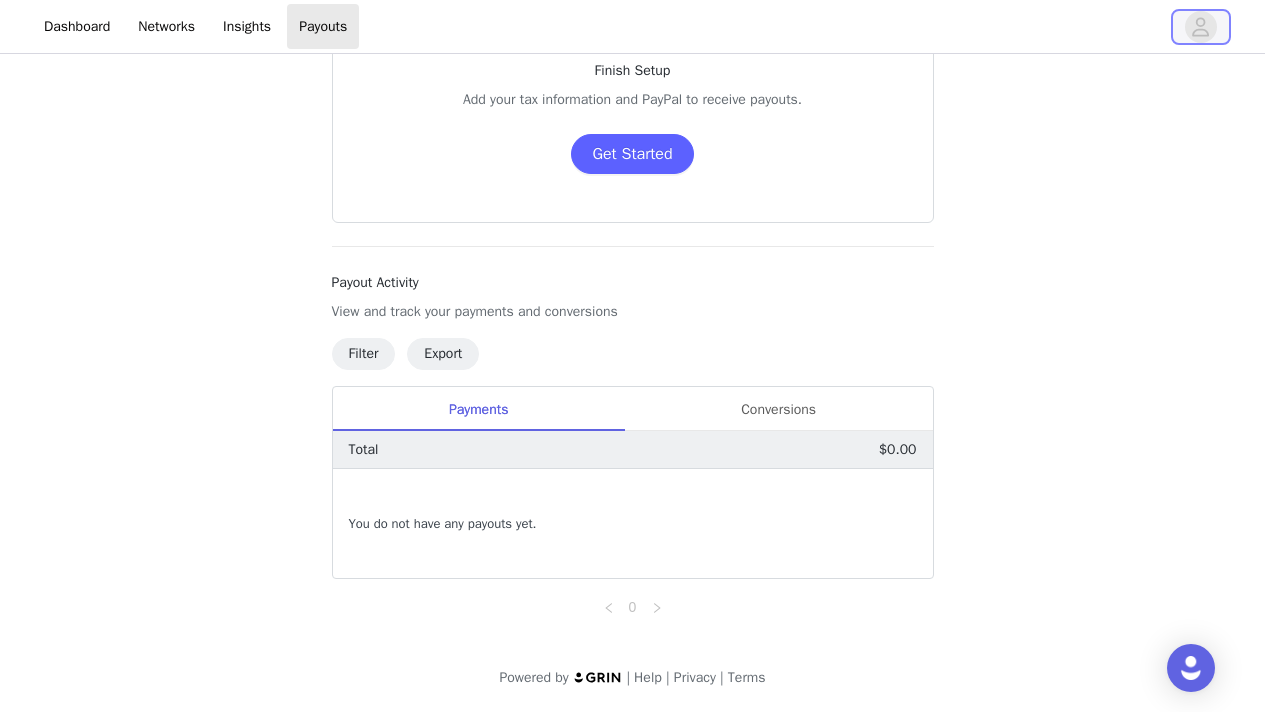 click at bounding box center [1201, 27] 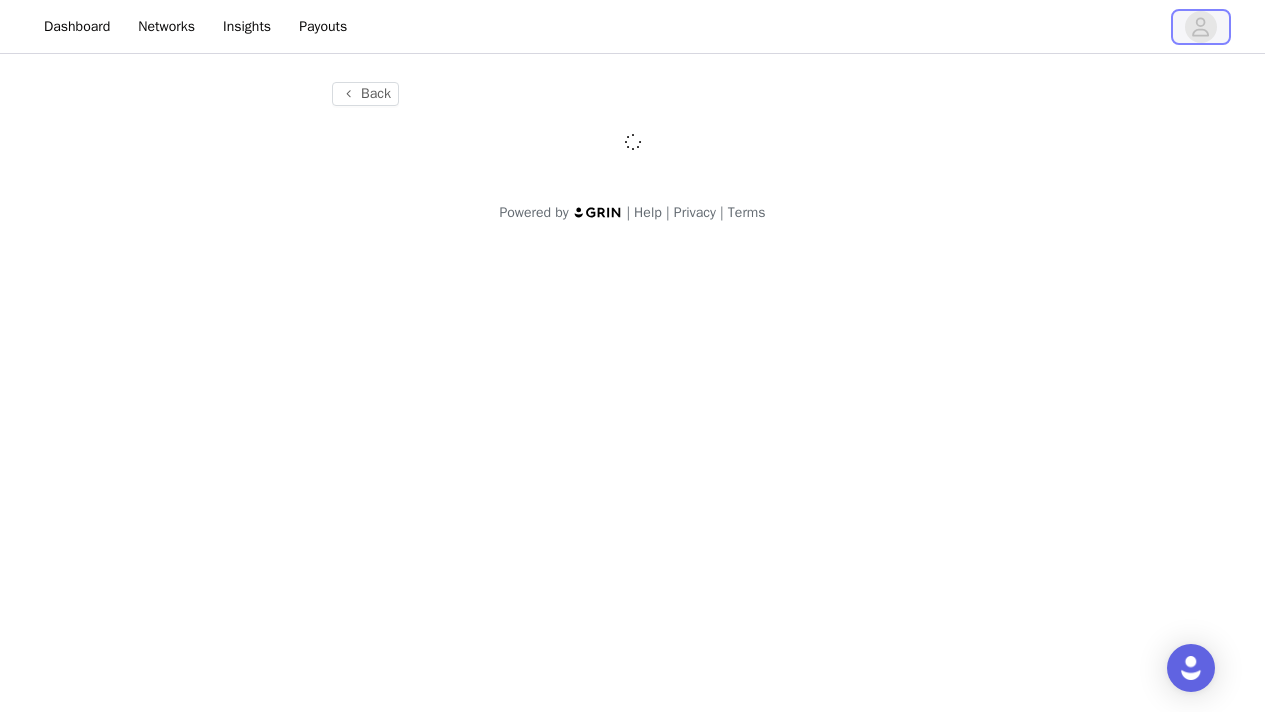 scroll, scrollTop: 0, scrollLeft: 0, axis: both 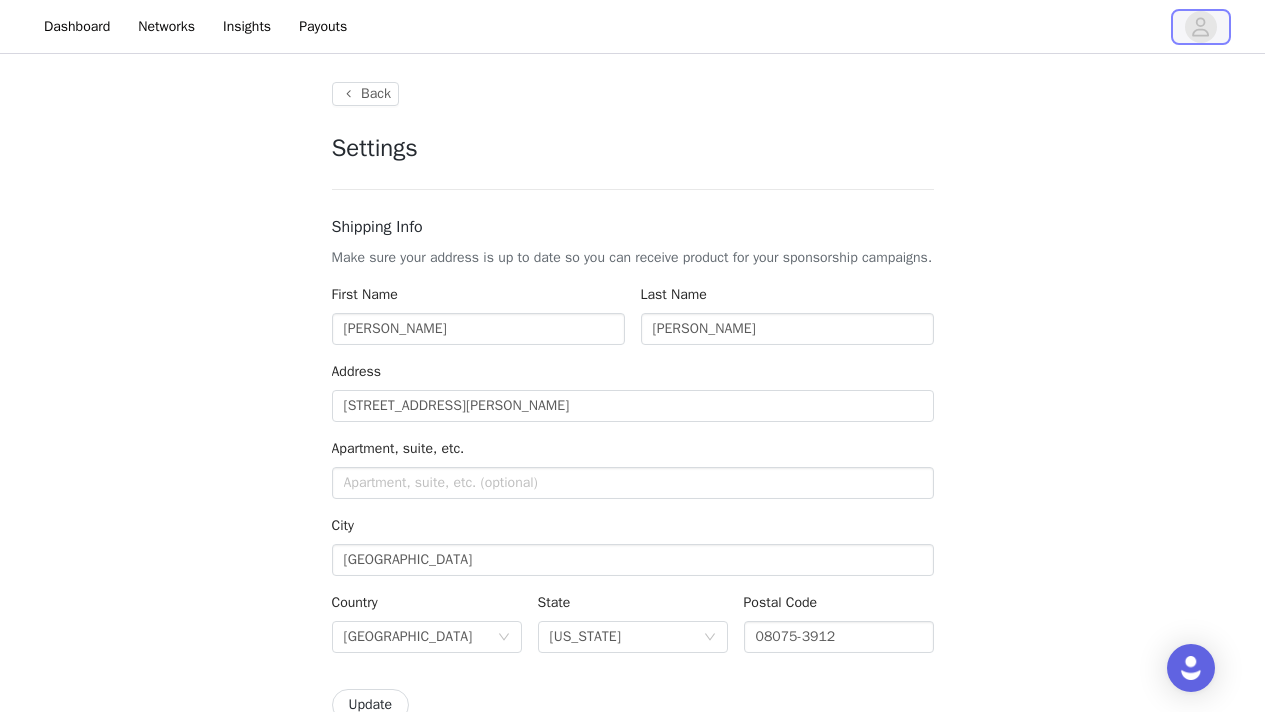 type on "+1 (United States)" 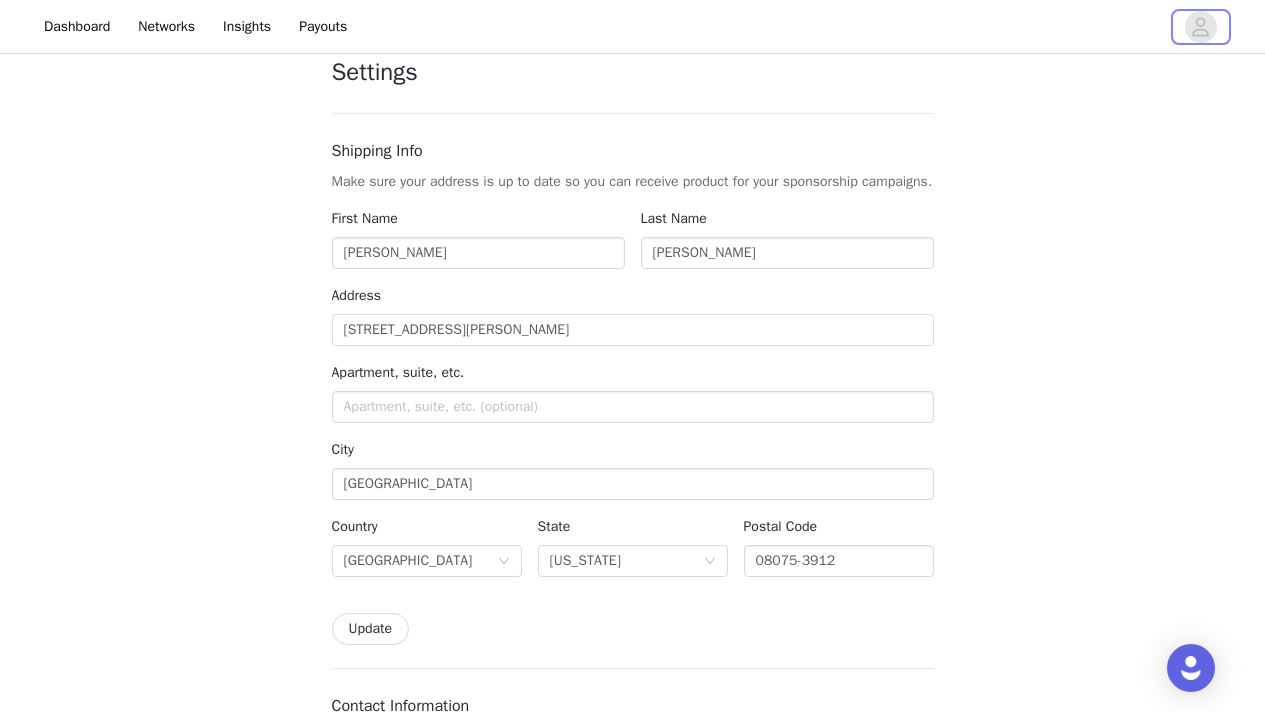 scroll, scrollTop: 0, scrollLeft: 0, axis: both 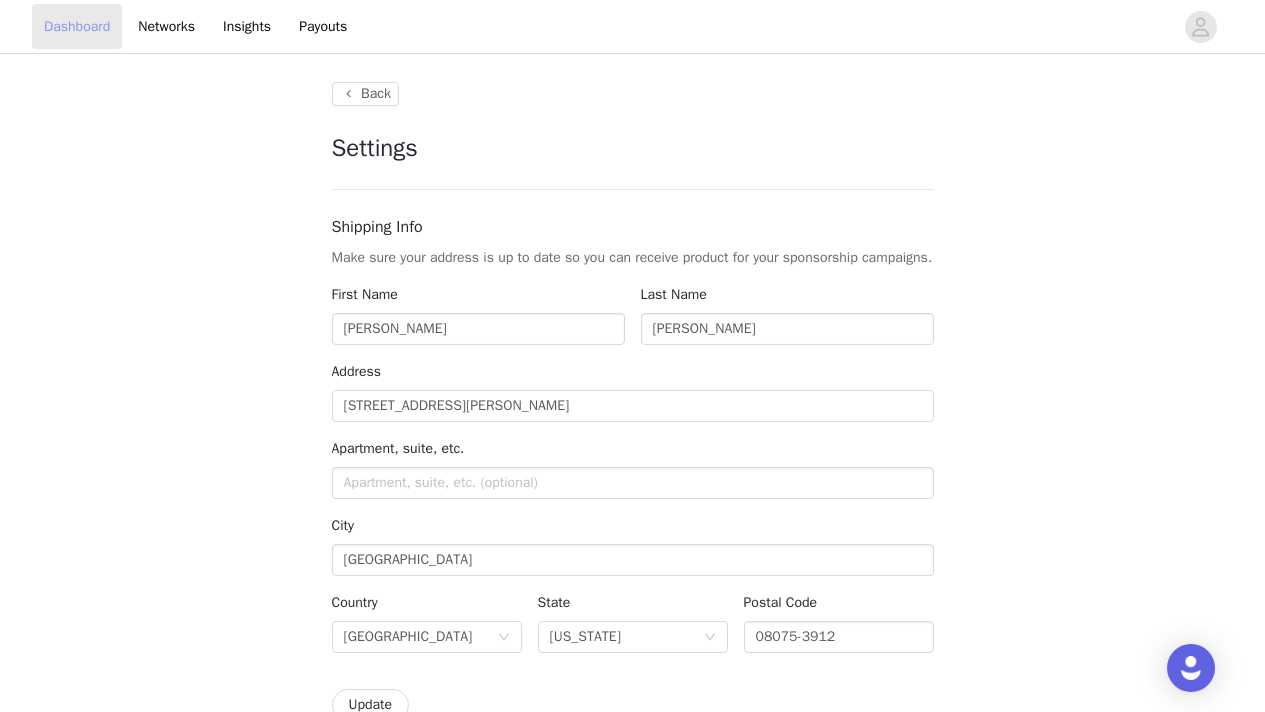 click on "Dashboard" at bounding box center [77, 26] 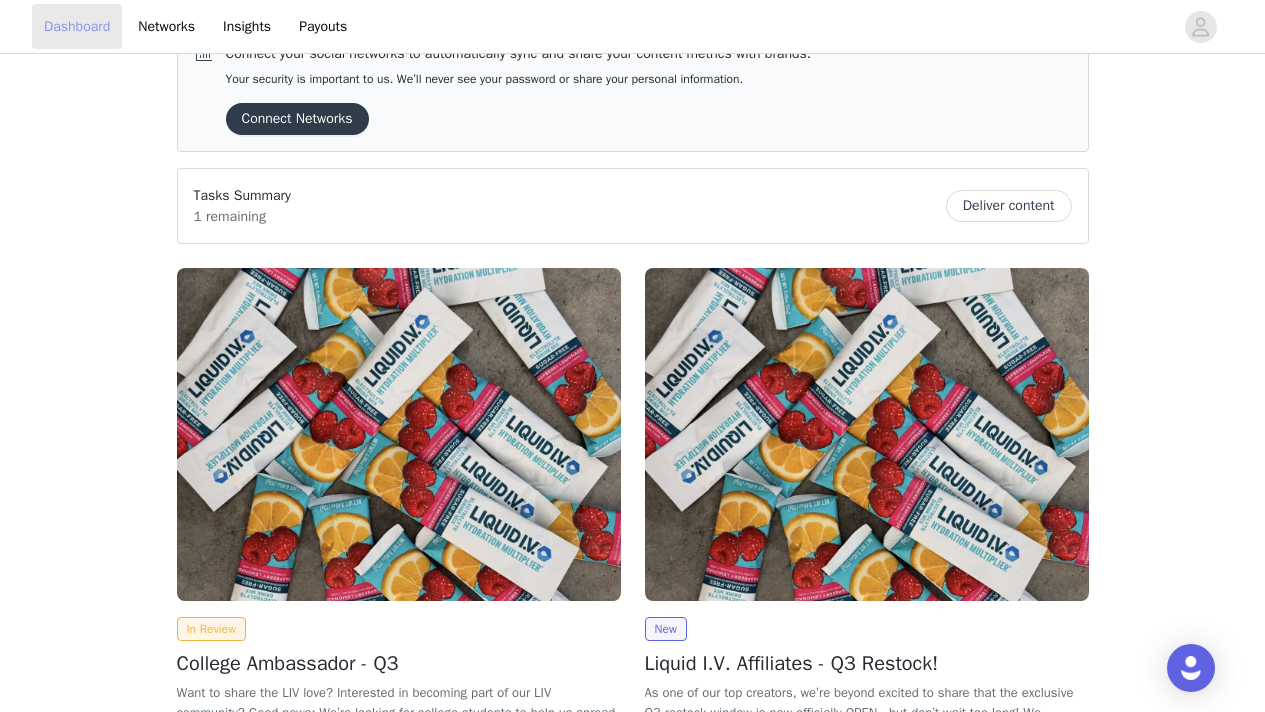 scroll, scrollTop: 2, scrollLeft: 0, axis: vertical 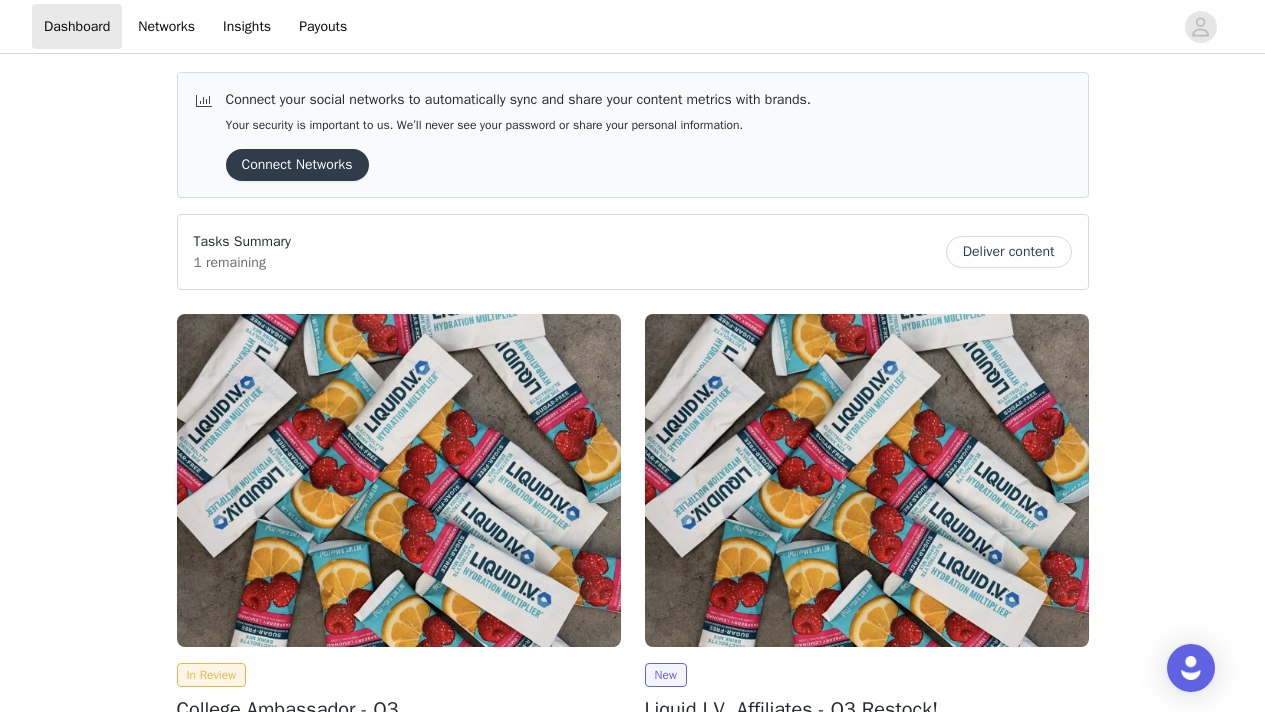 click on "Connect Networks" at bounding box center [297, 165] 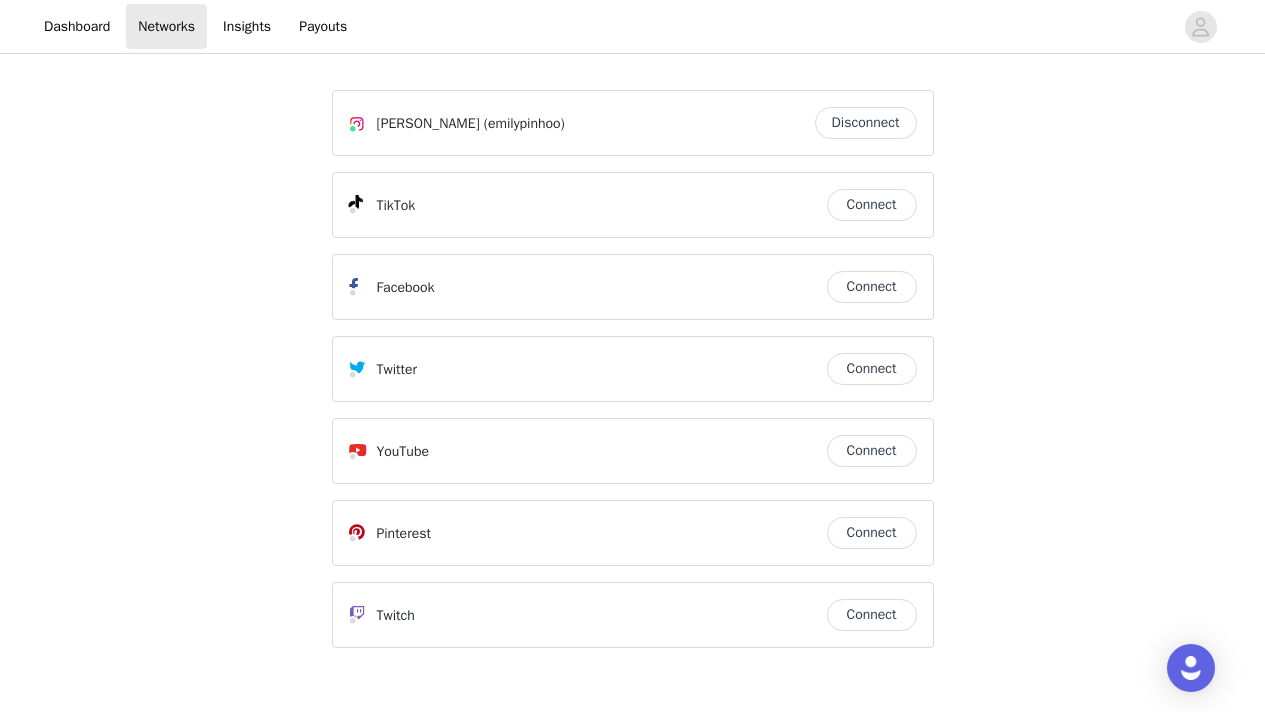 click on "Emily
(emilypinhoo)" at bounding box center [582, 123] 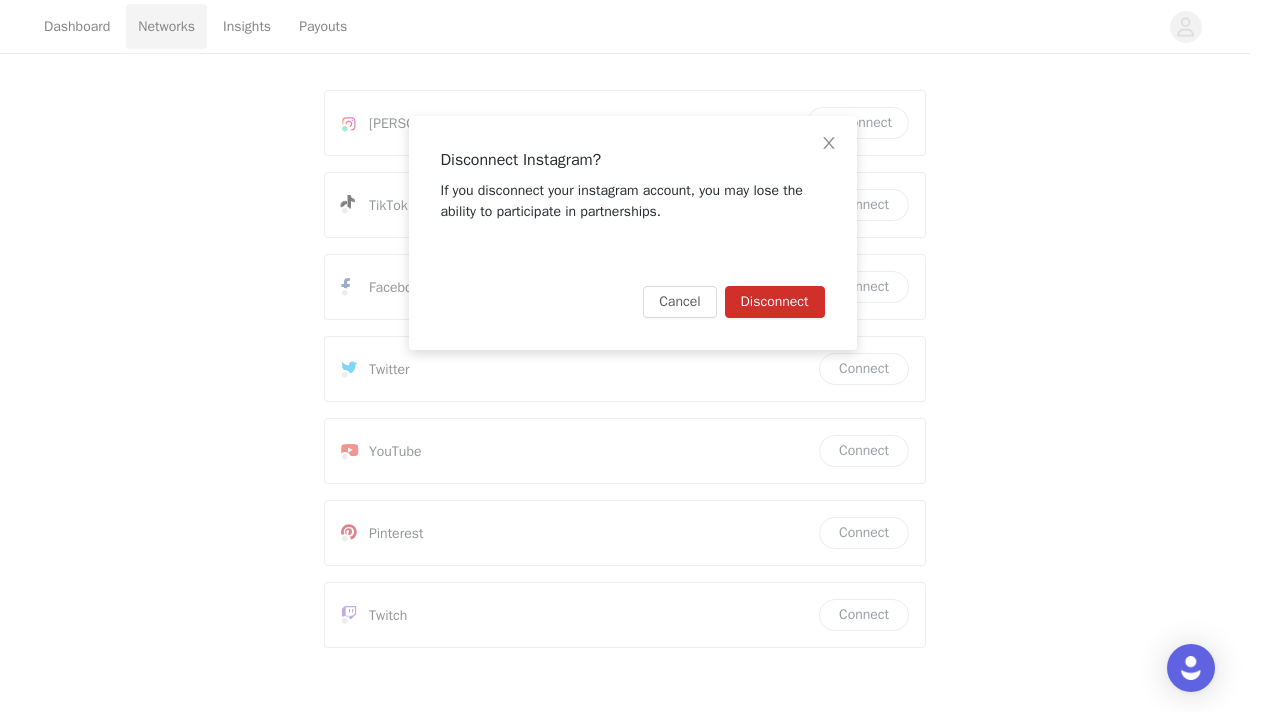 click on "Disconnect" at bounding box center (775, 302) 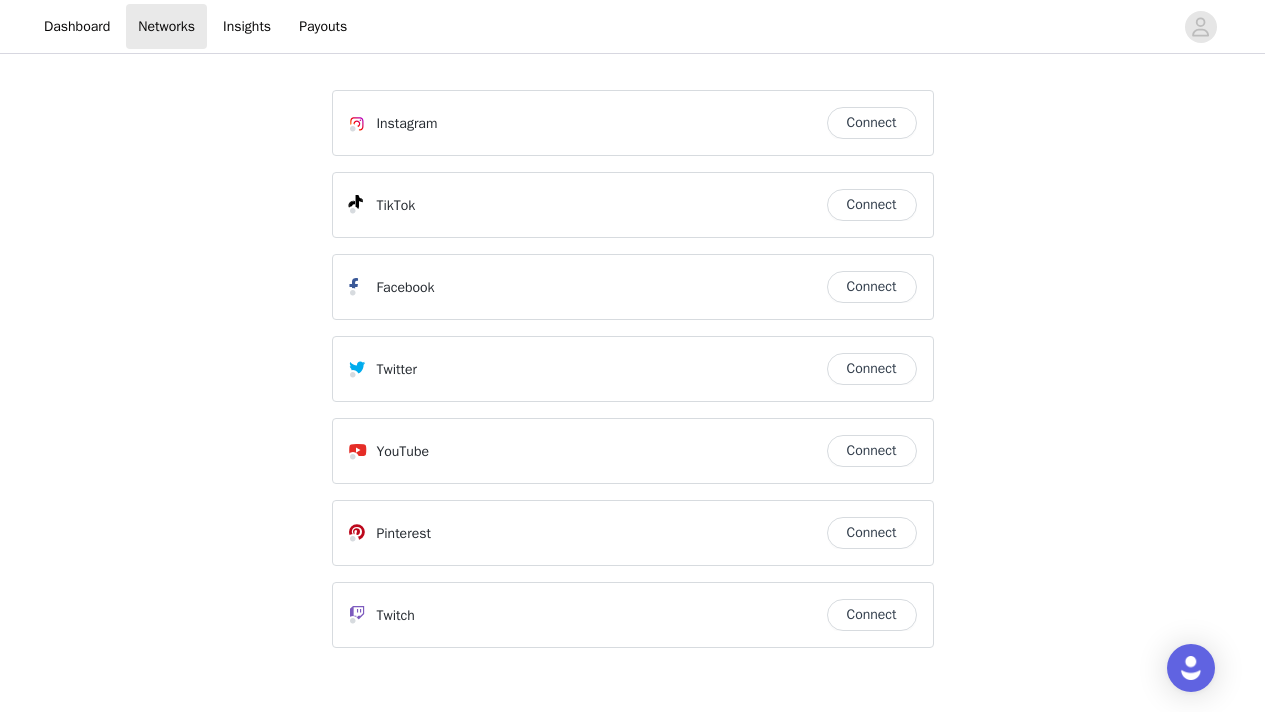 click on "Instagram         Connect" at bounding box center [633, 123] 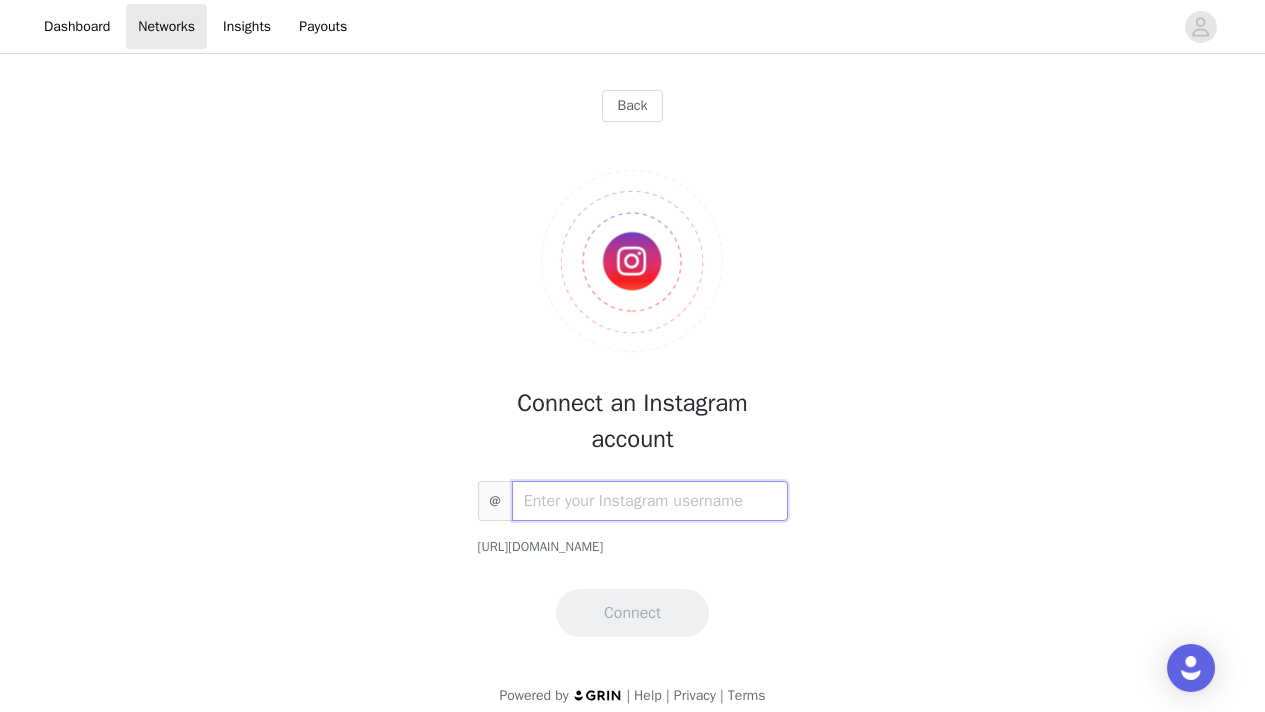 click at bounding box center [650, 501] 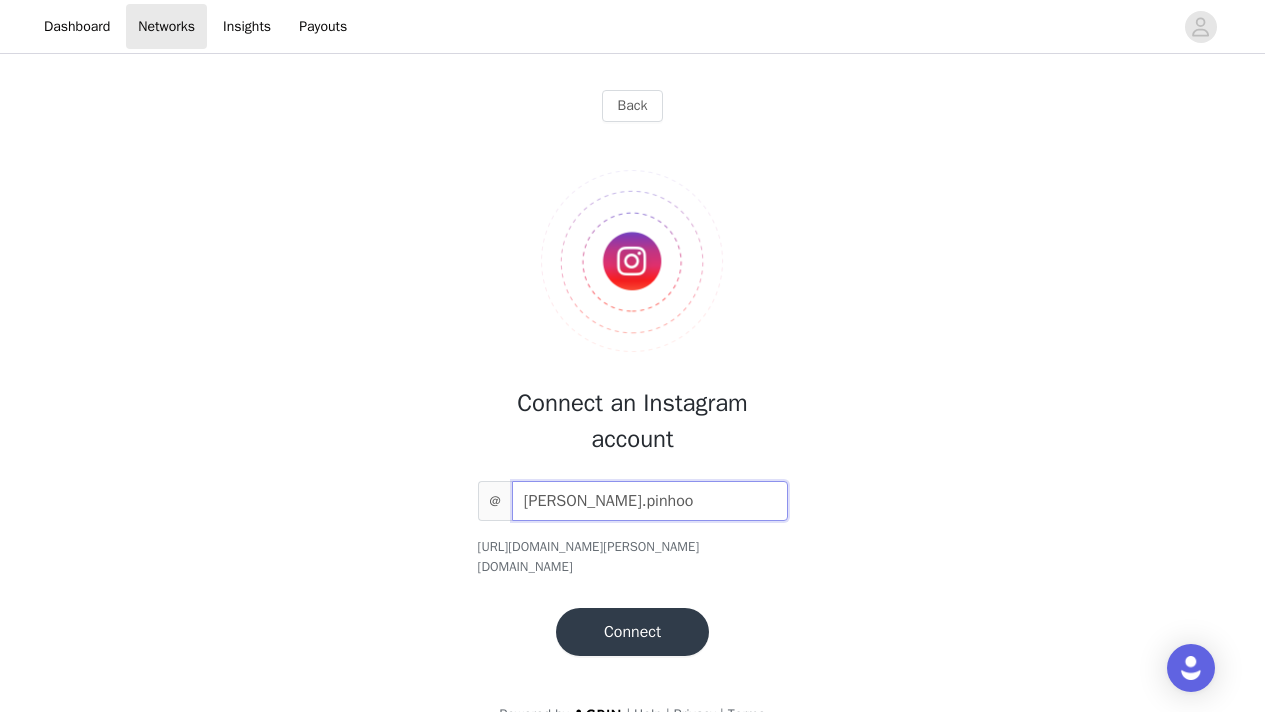 type on "emily.pinhoo" 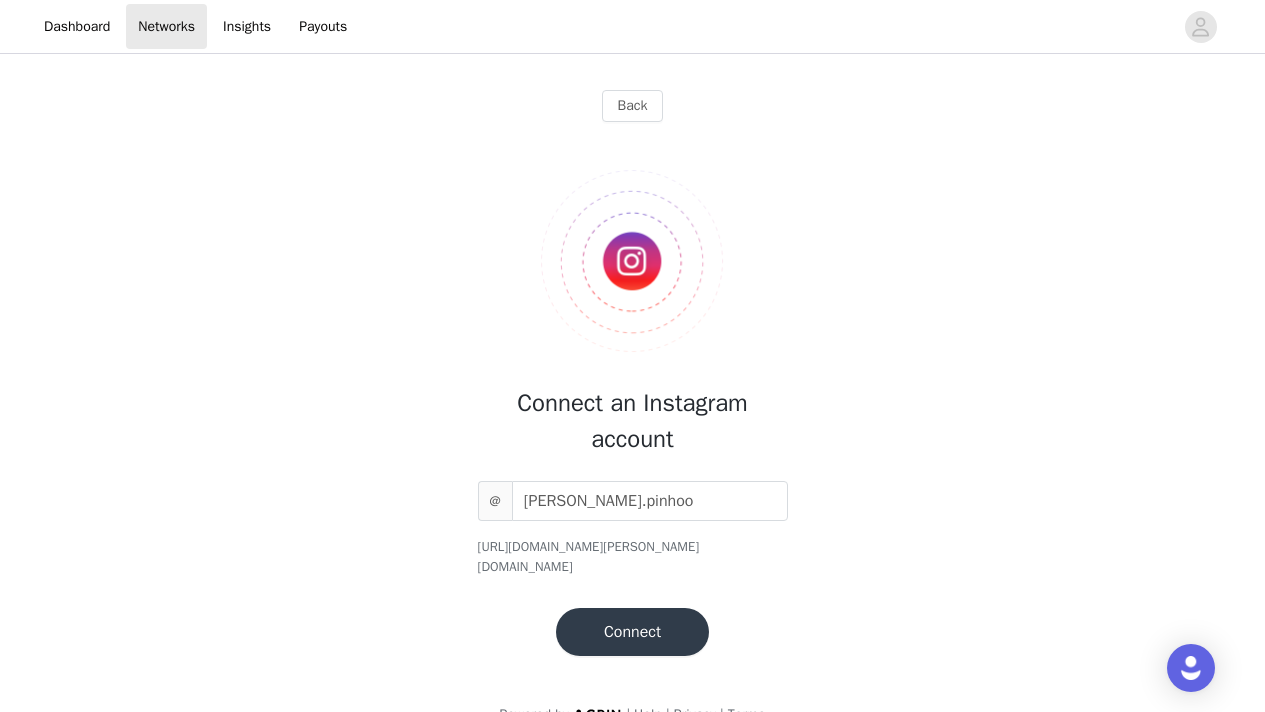 click on "Connect" at bounding box center [632, 632] 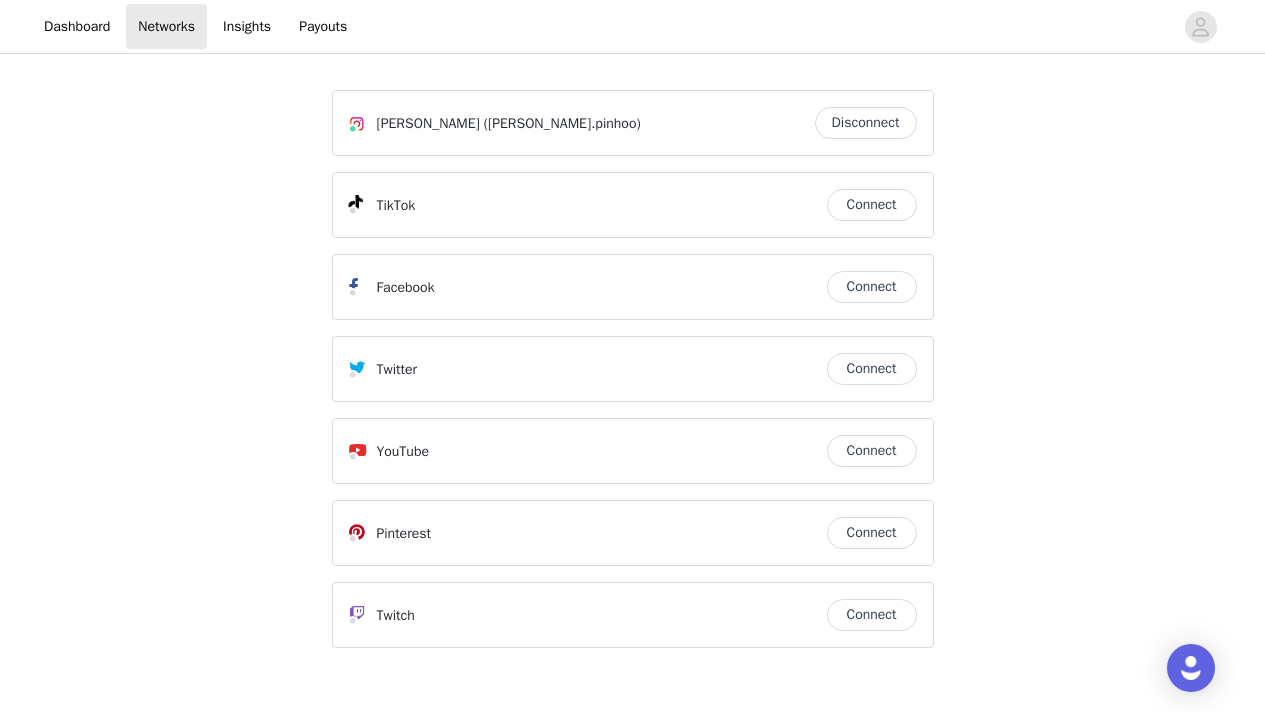 scroll, scrollTop: 45, scrollLeft: 0, axis: vertical 